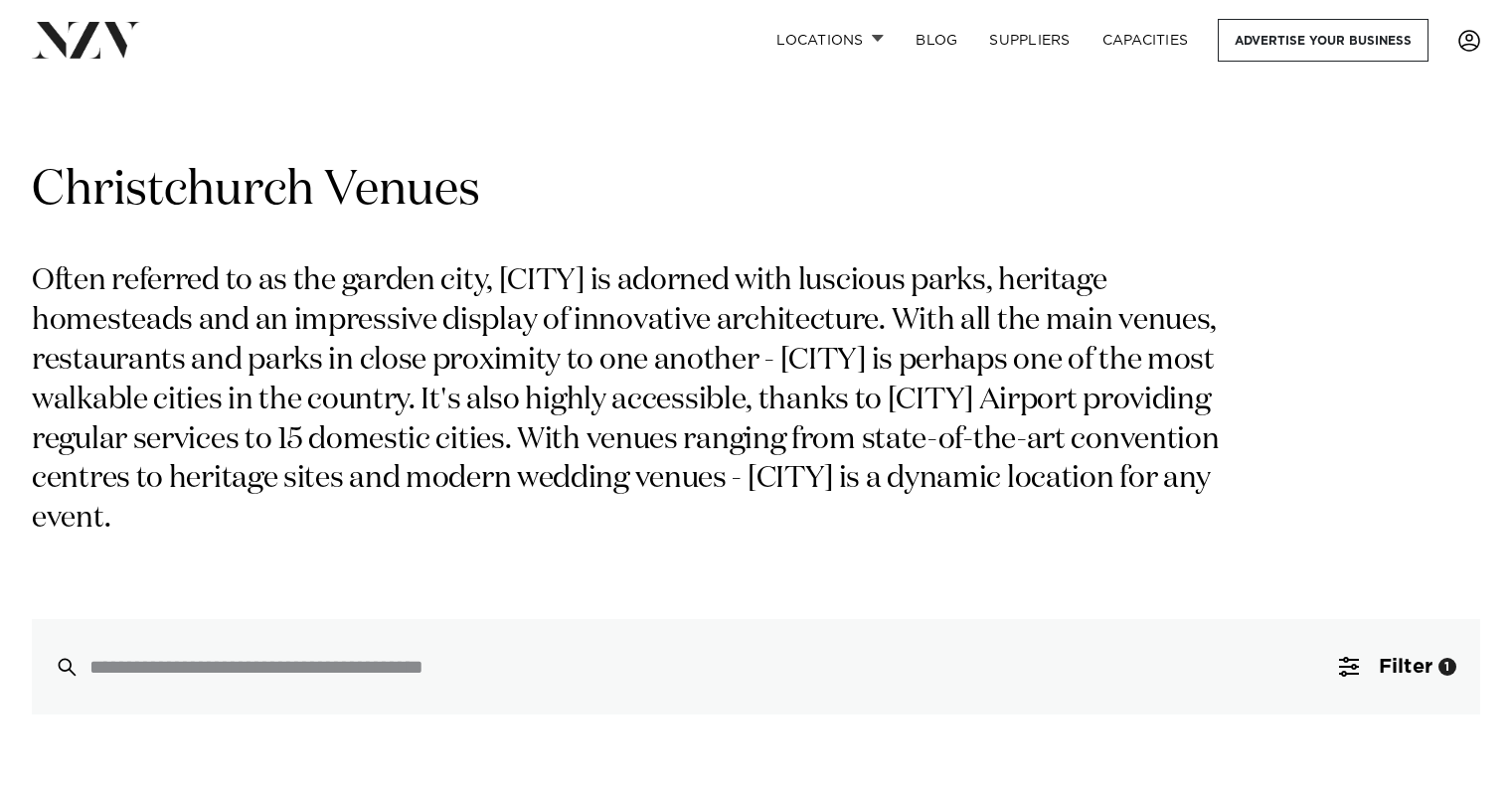 scroll, scrollTop: 0, scrollLeft: 0, axis: both 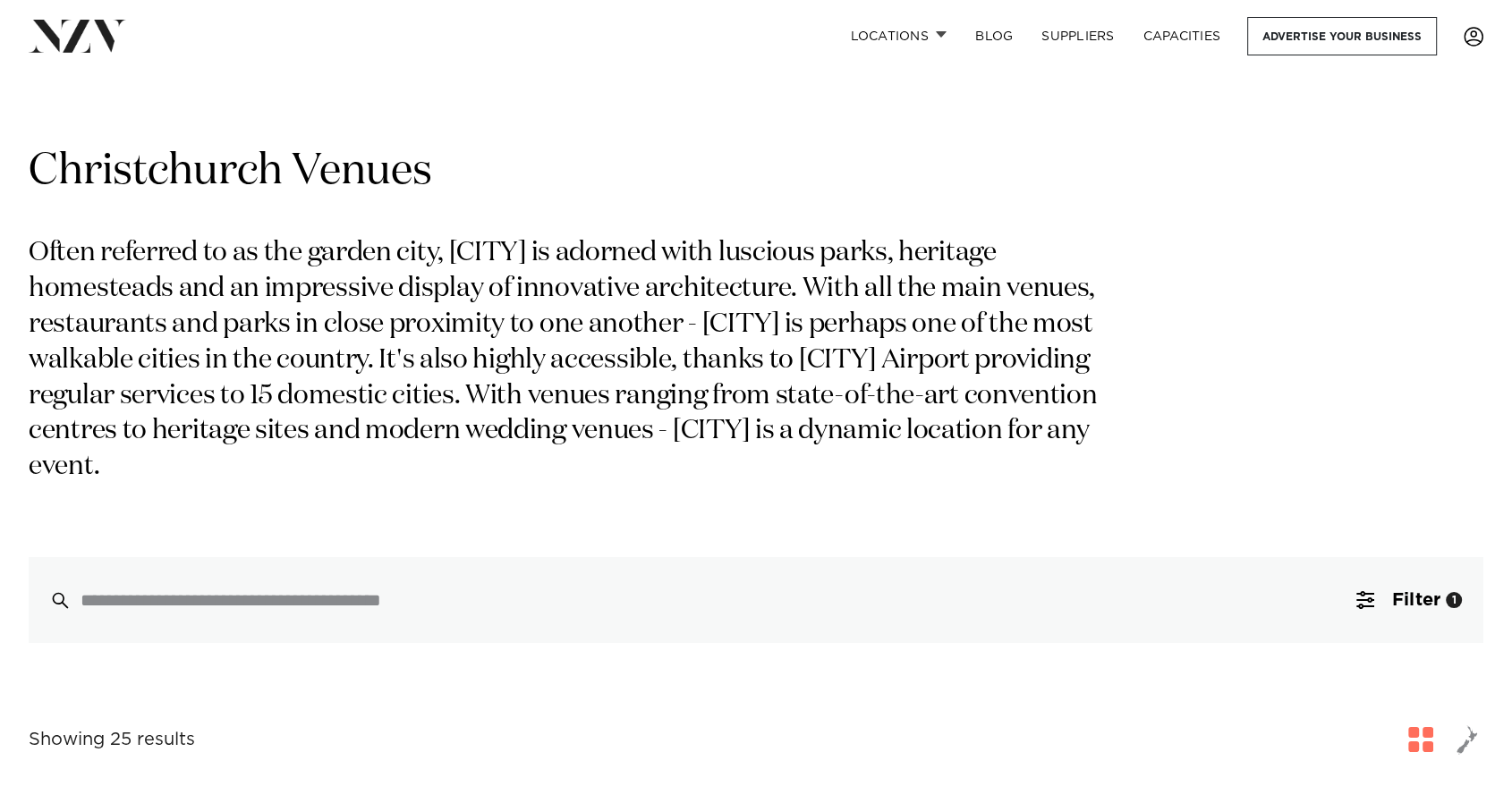 drag, startPoint x: 1282, startPoint y: 3, endPoint x: 935, endPoint y: 404, distance: 530.2924 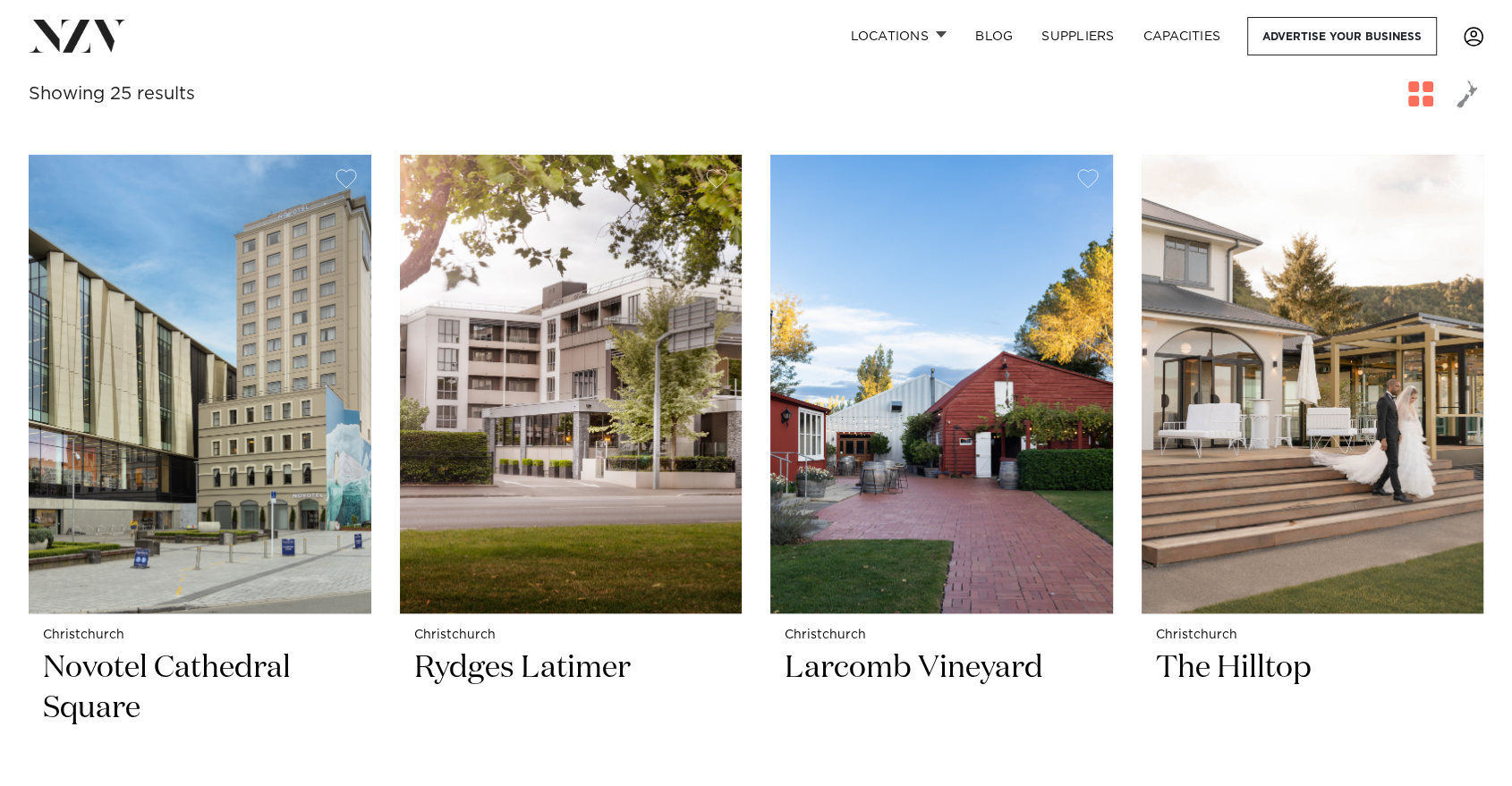 scroll, scrollTop: 647, scrollLeft: 0, axis: vertical 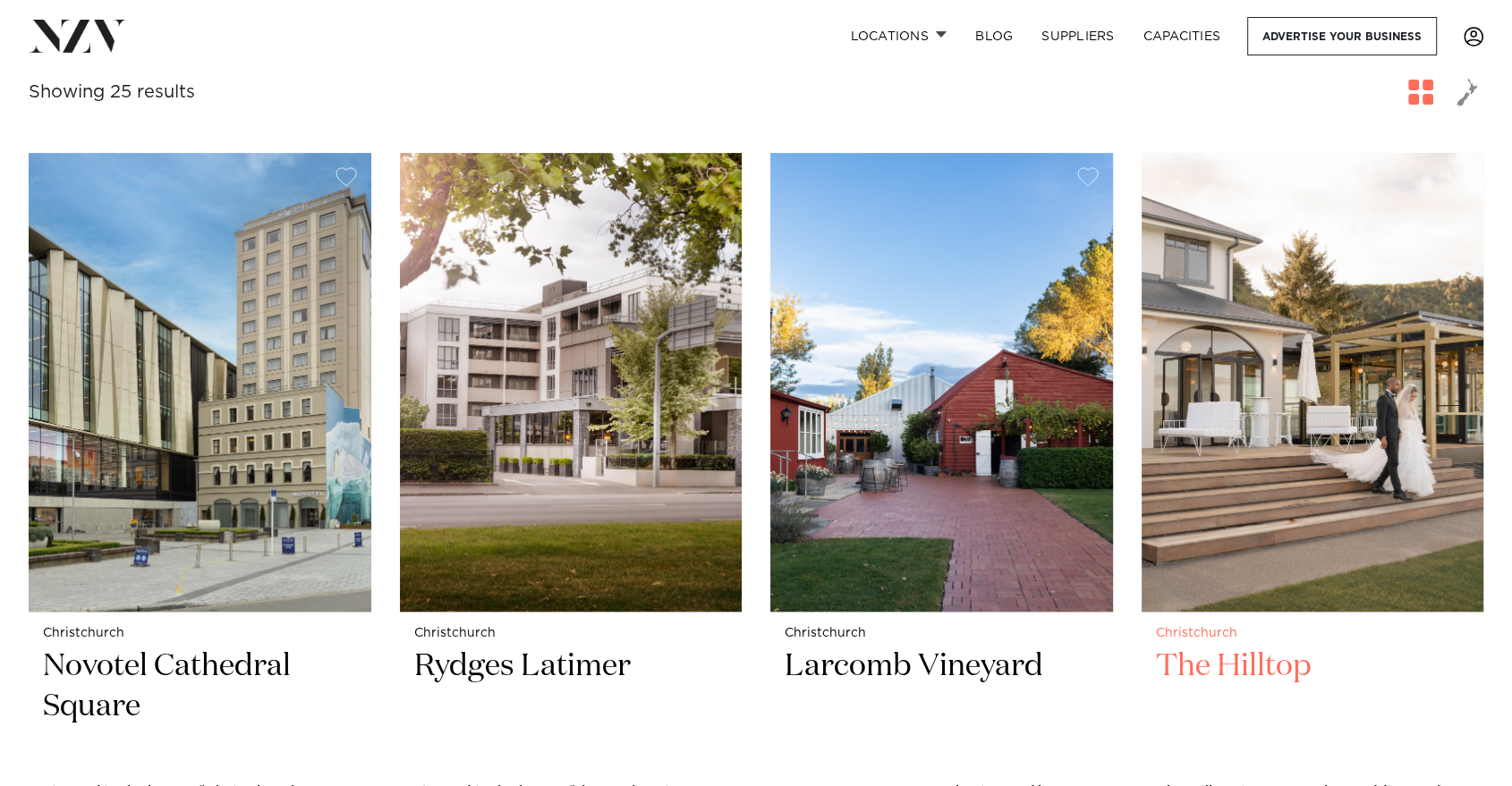 click at bounding box center (1312, 382) 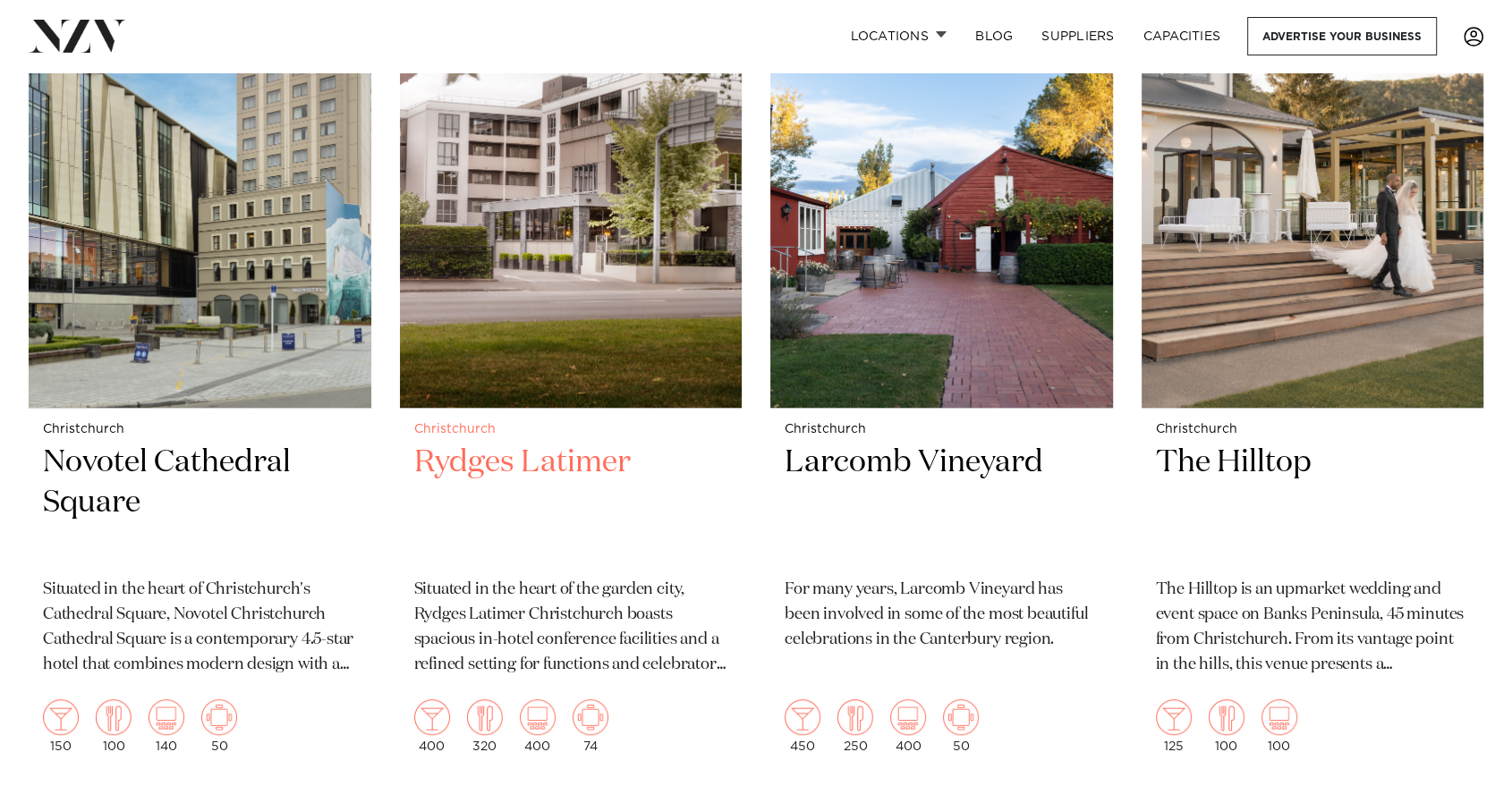 scroll, scrollTop: 841, scrollLeft: 0, axis: vertical 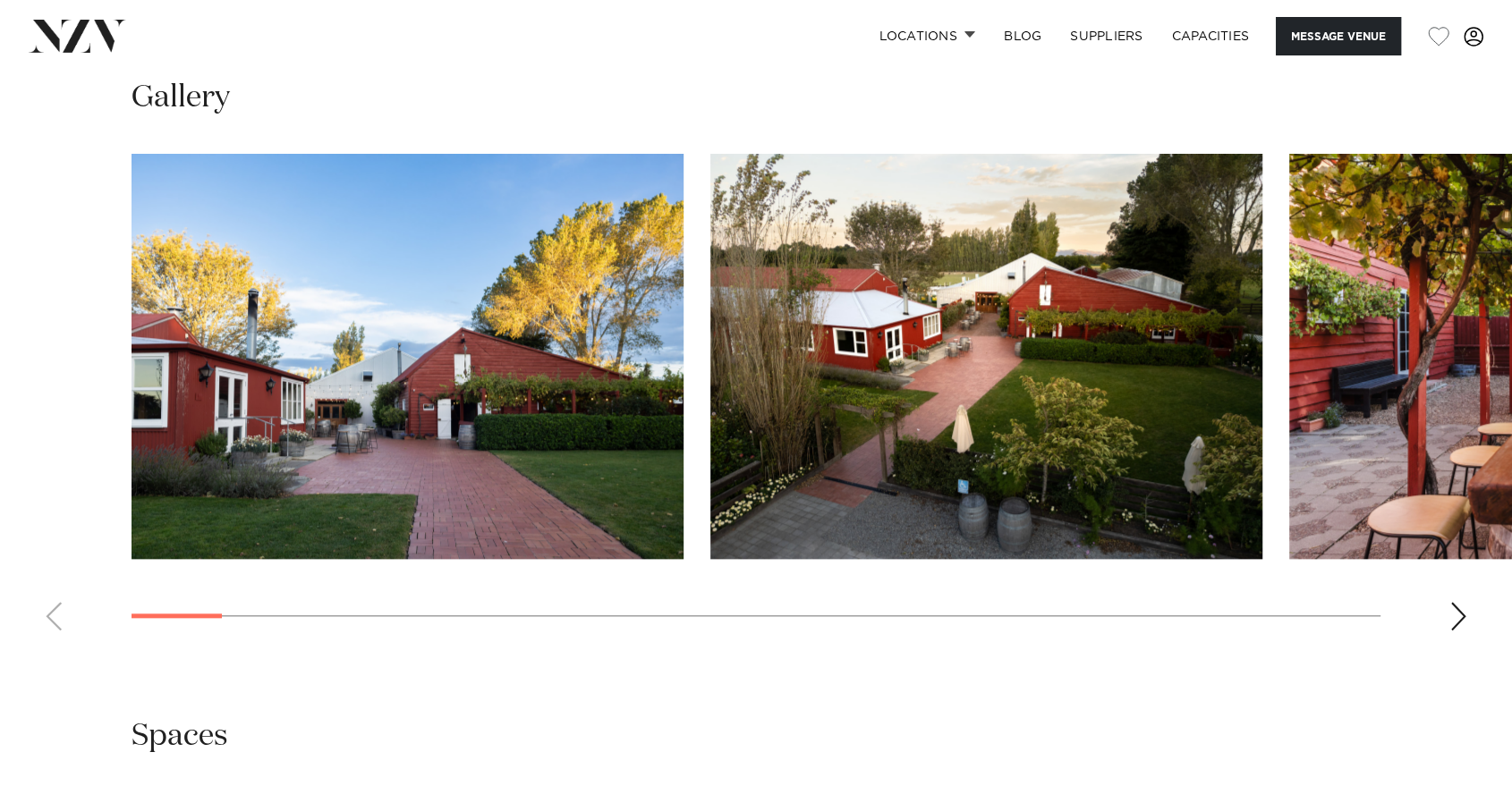 click at bounding box center (1458, 616) 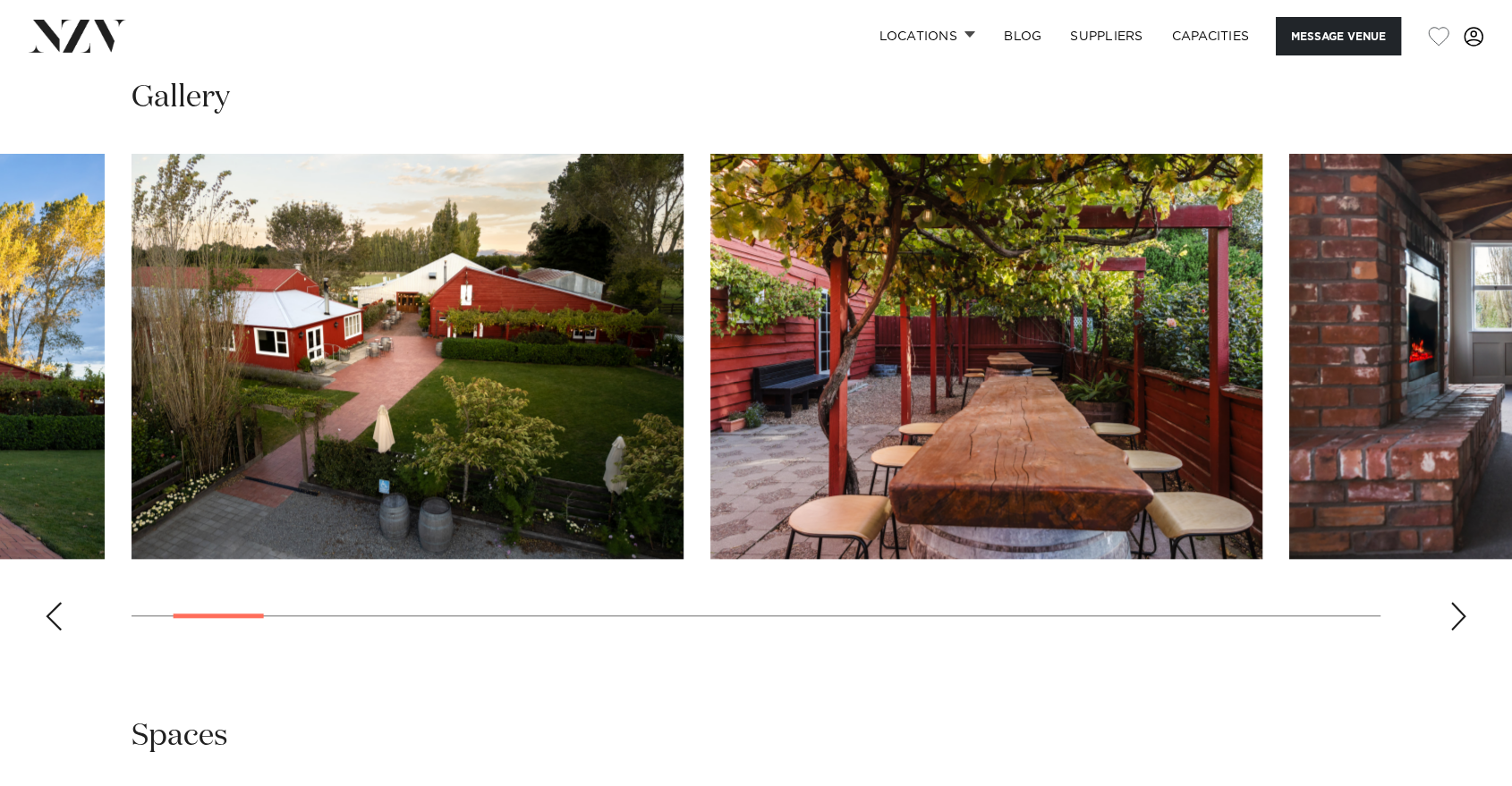 click at bounding box center [1458, 616] 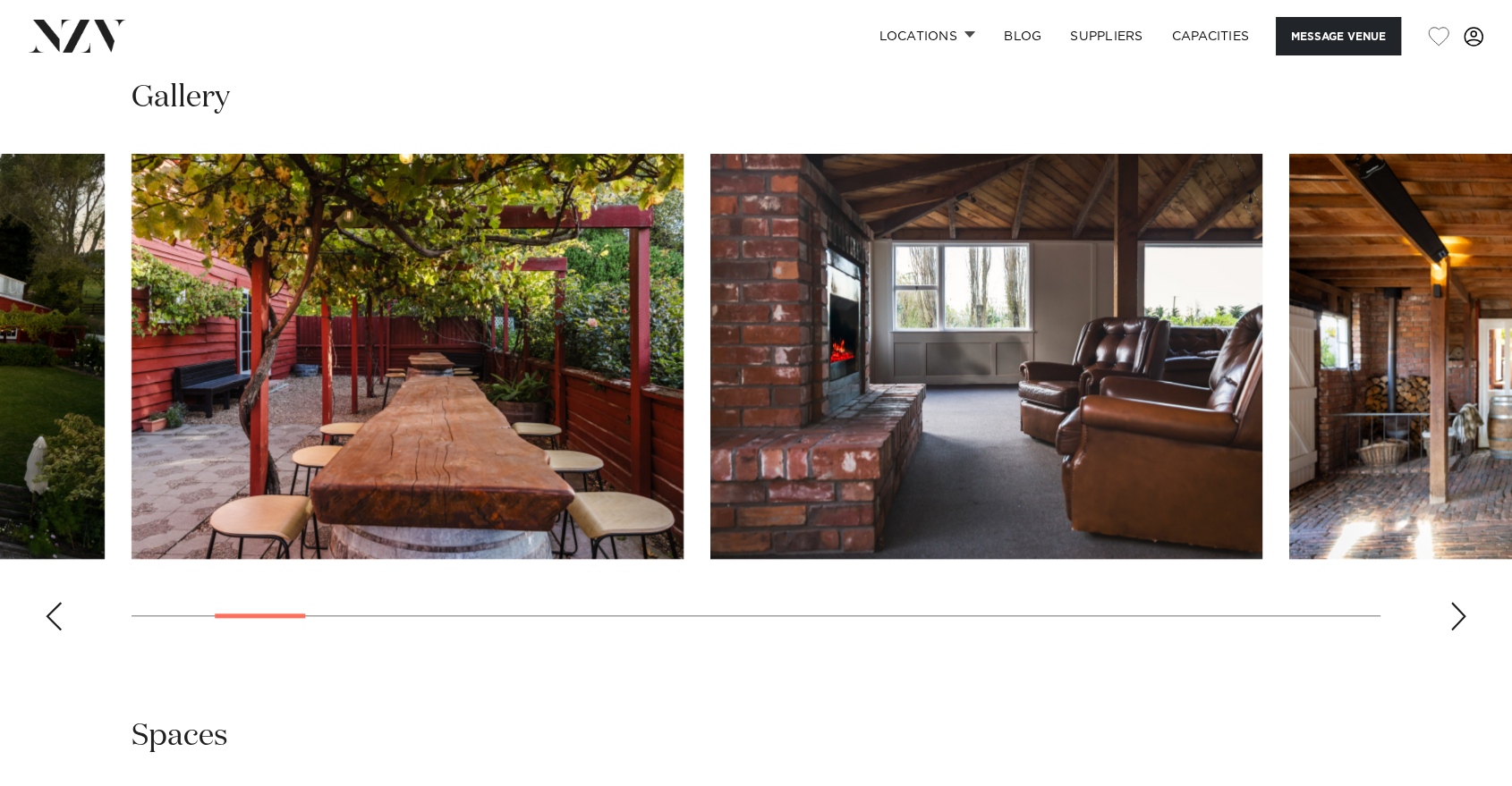 click at bounding box center [1458, 616] 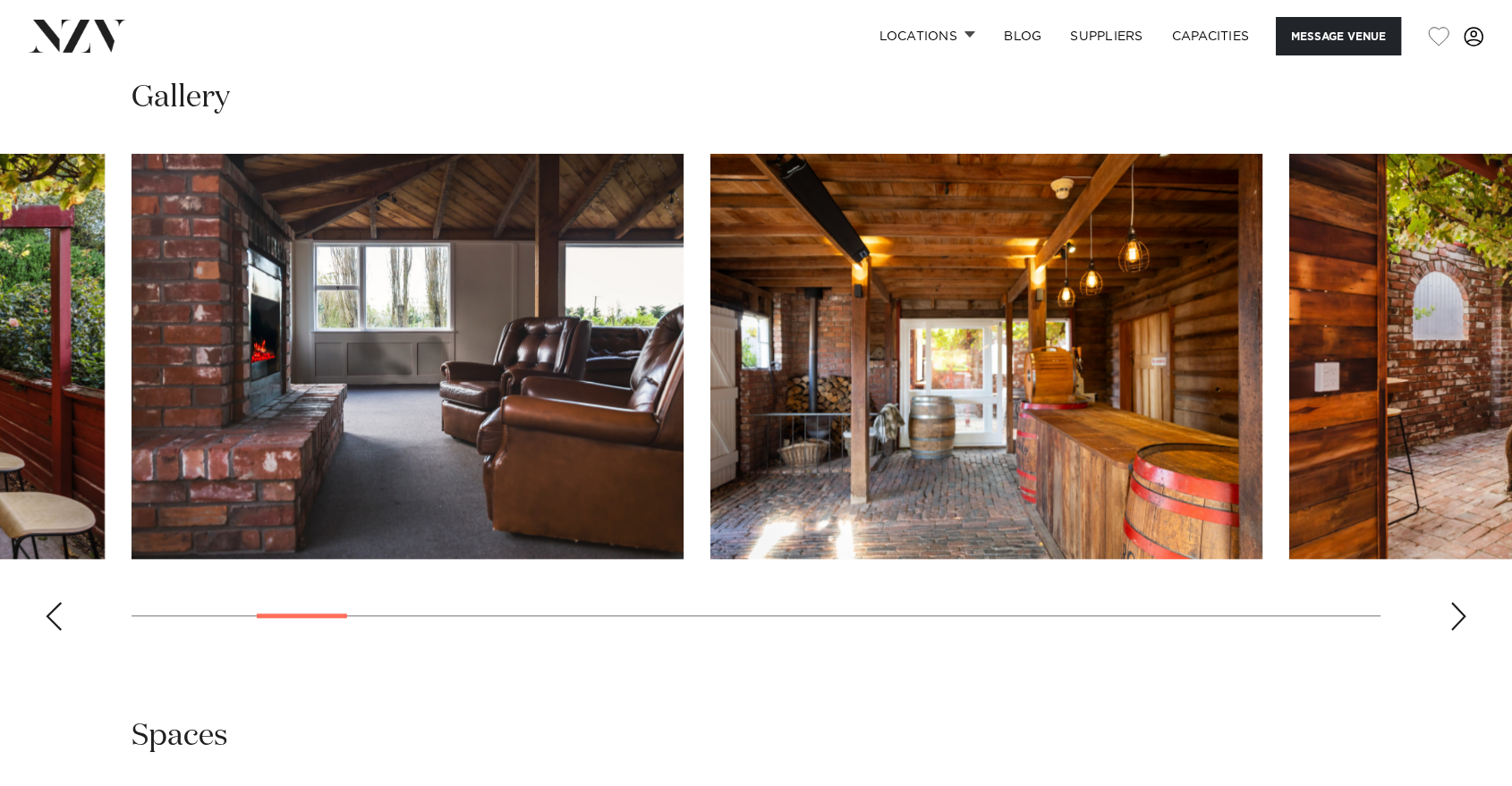 click at bounding box center [1458, 616] 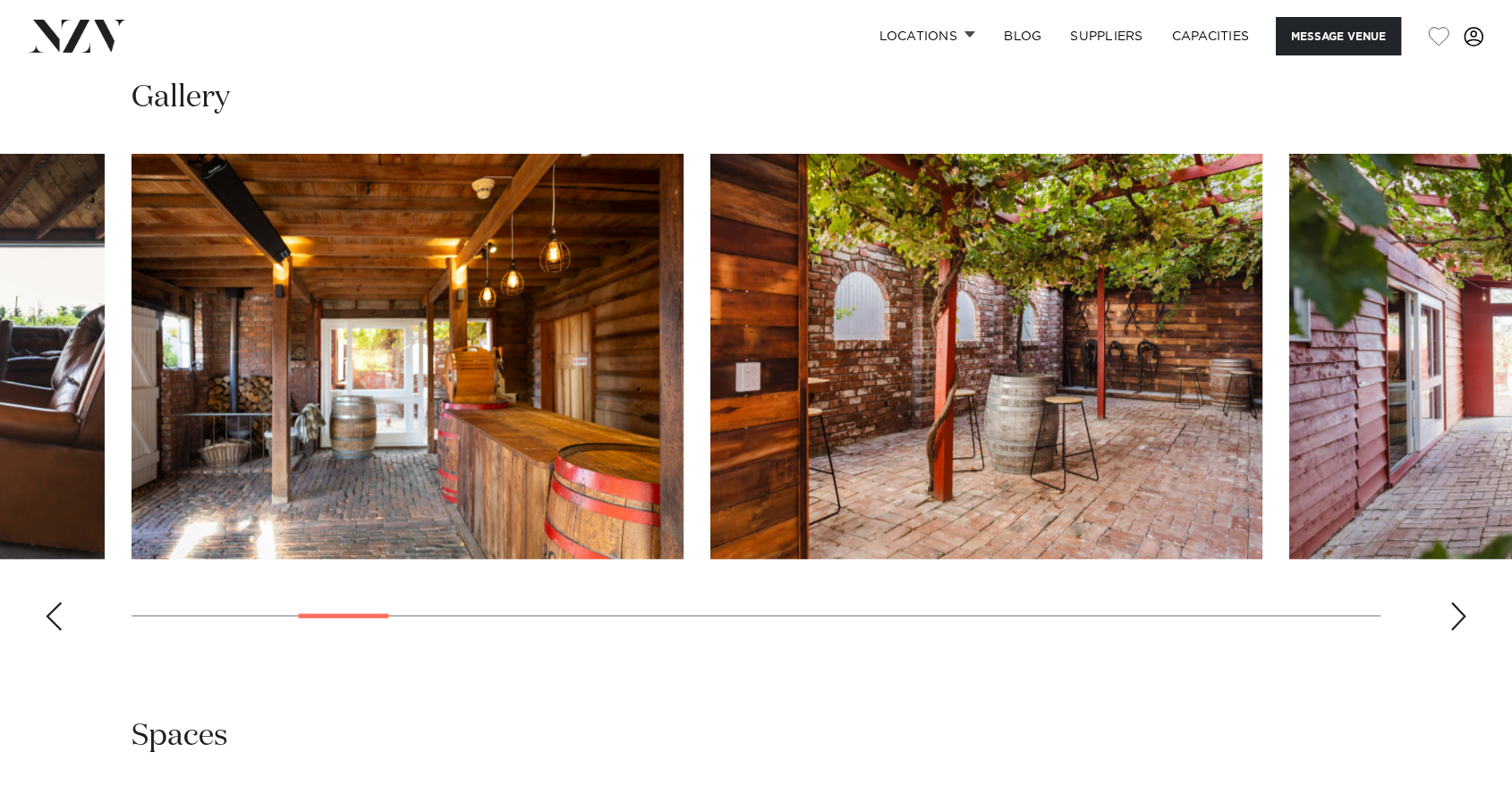 click at bounding box center [1458, 616] 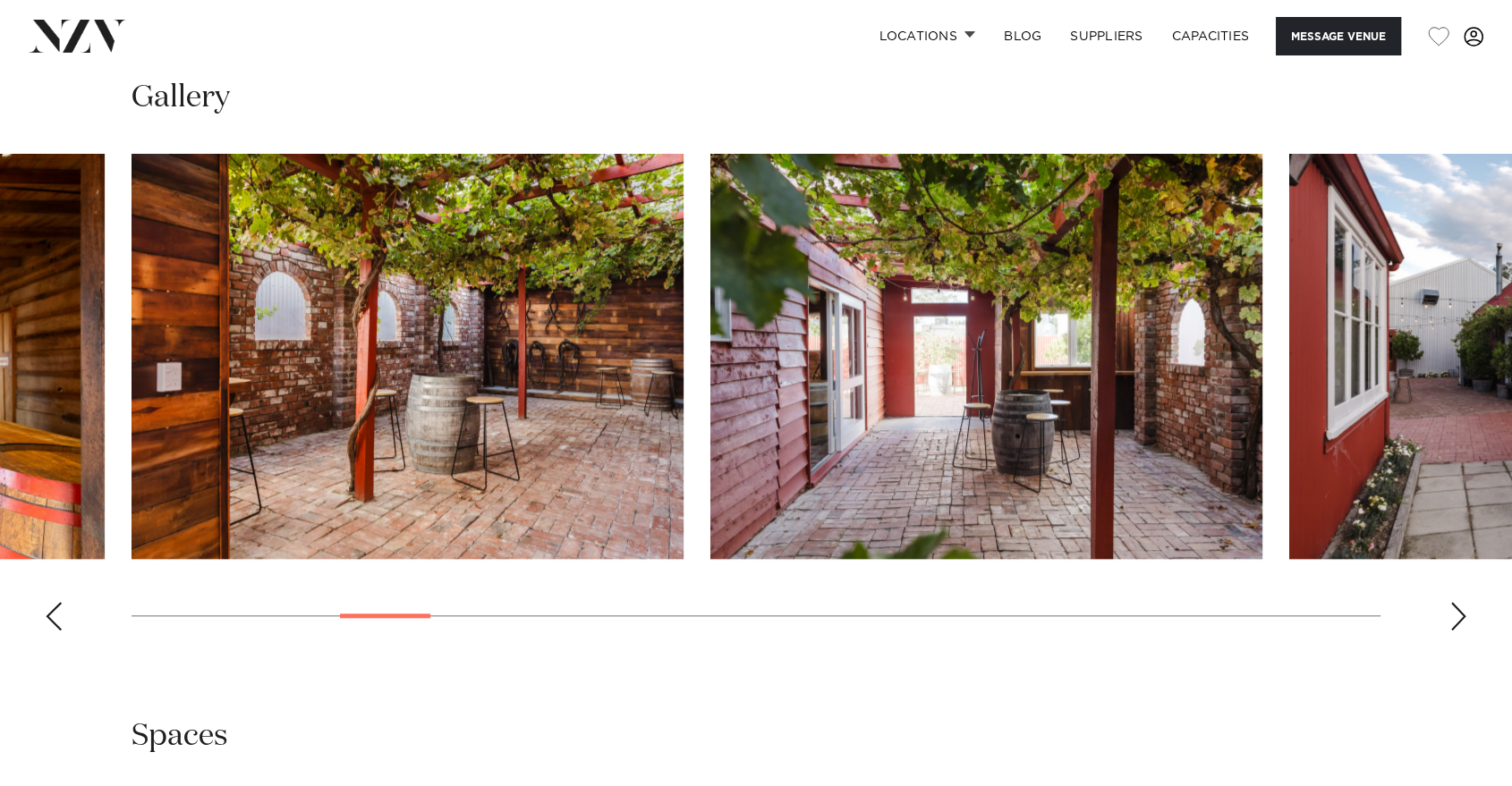 click at bounding box center [1458, 616] 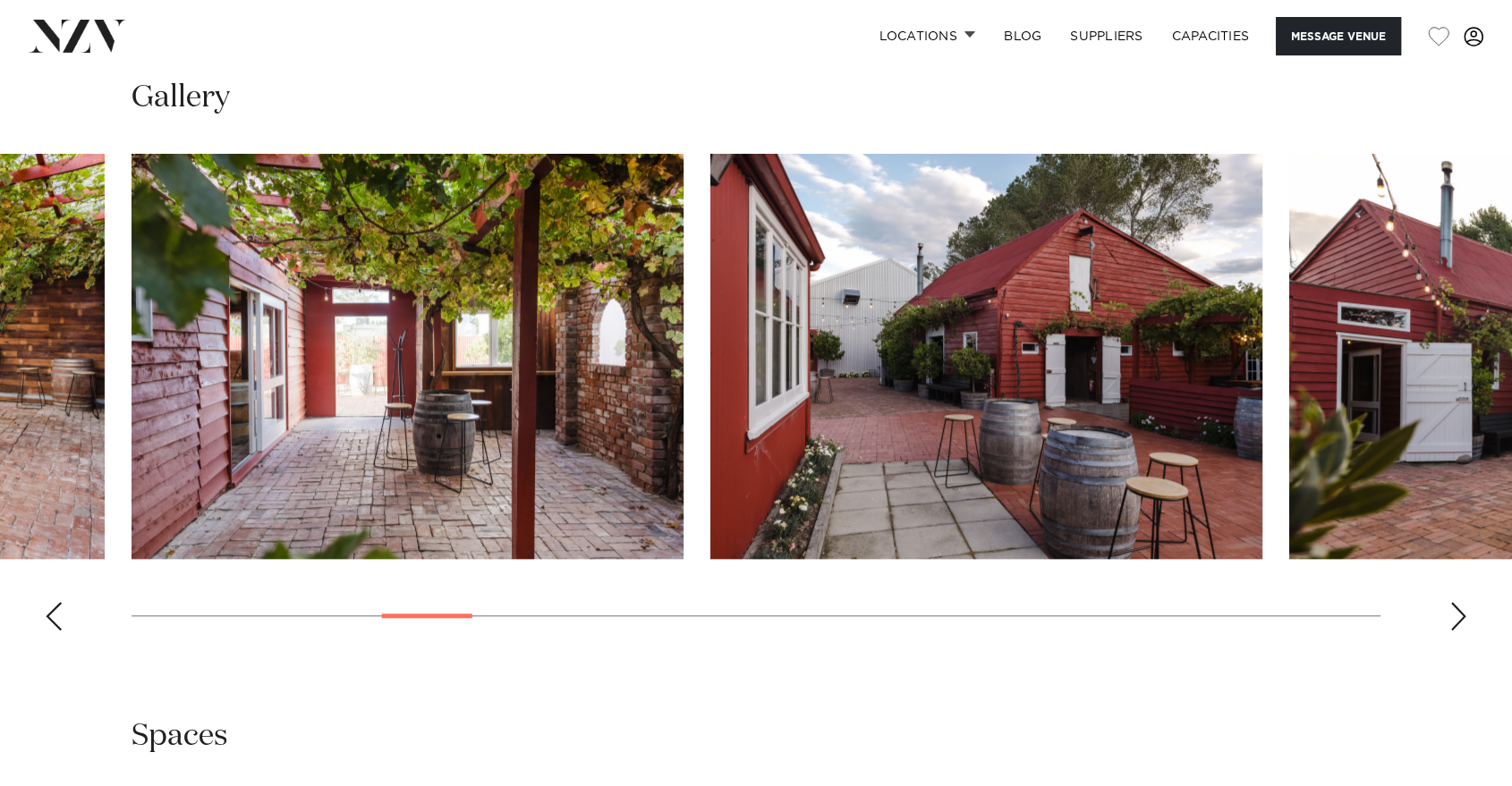 click at bounding box center (1458, 616) 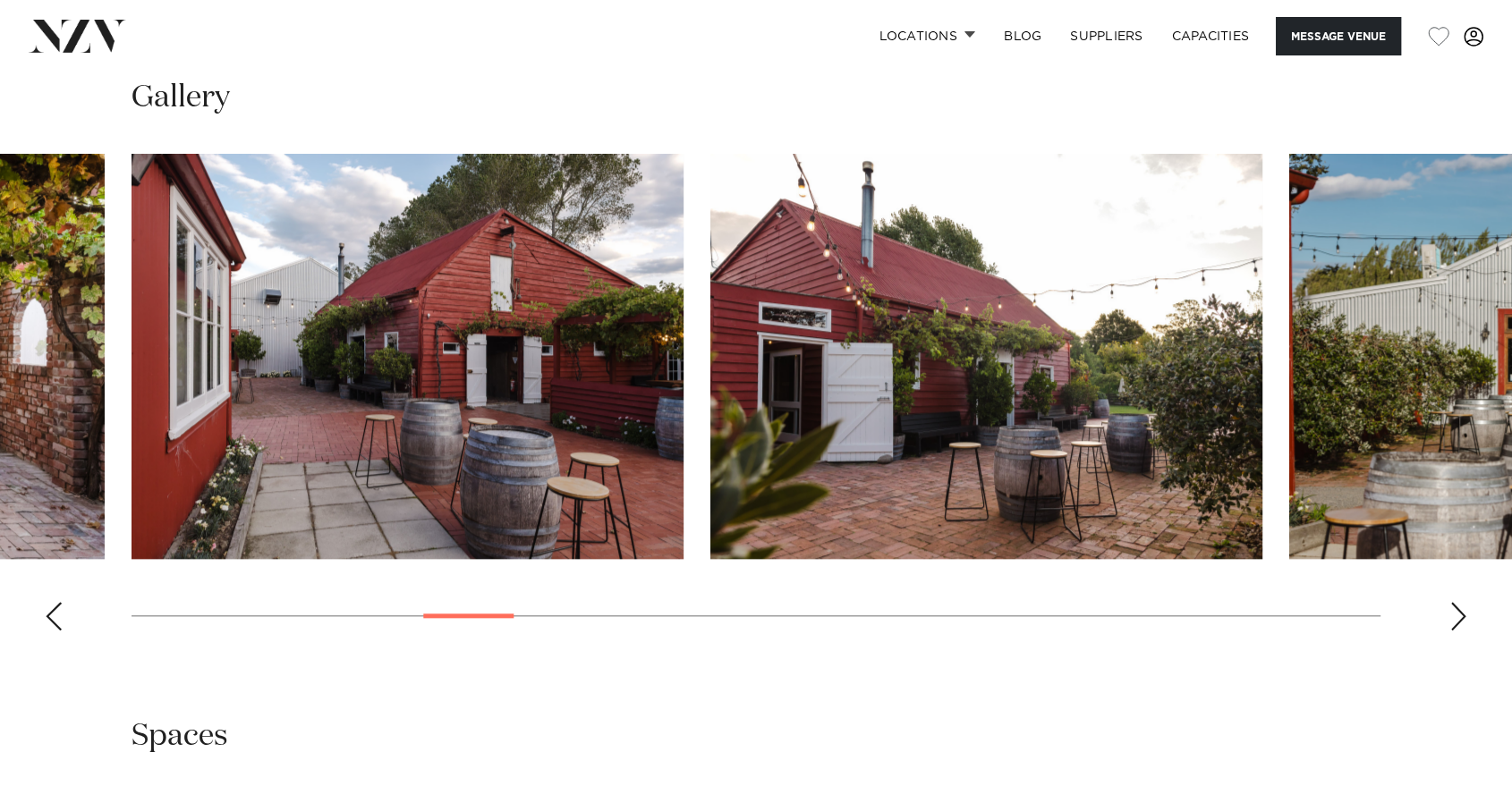 click at bounding box center [1458, 616] 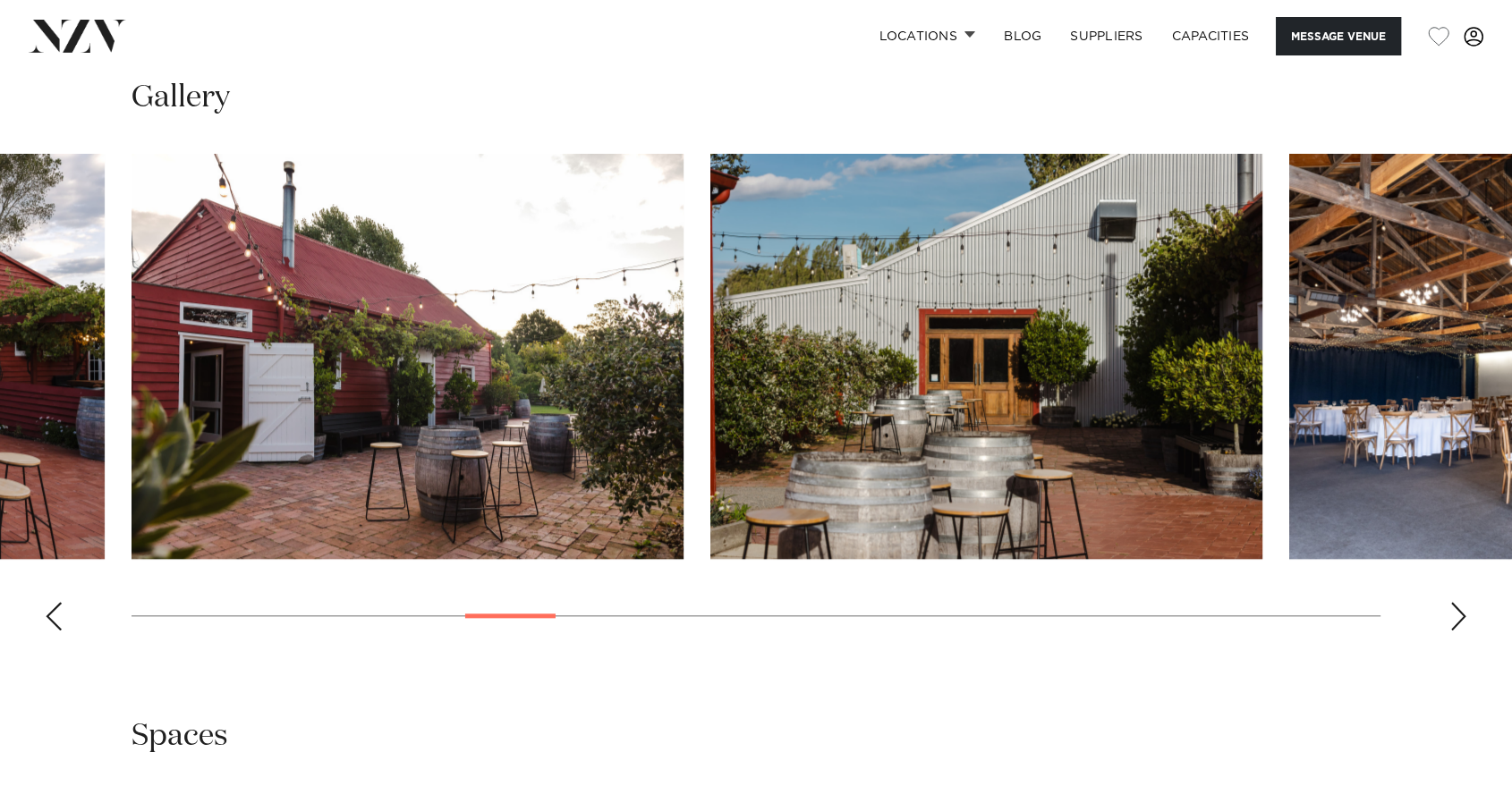 click at bounding box center (1458, 616) 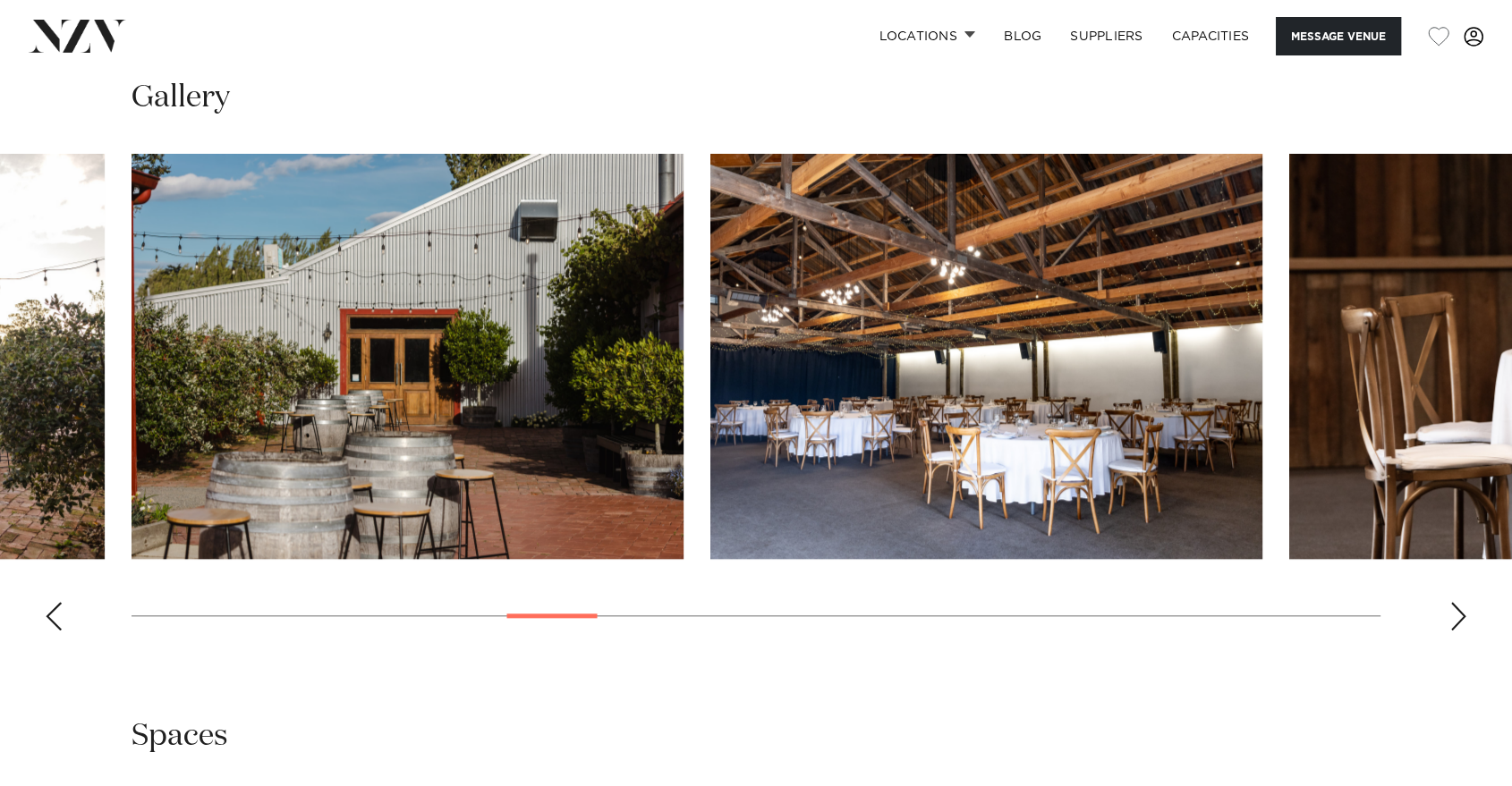 click at bounding box center [1458, 616] 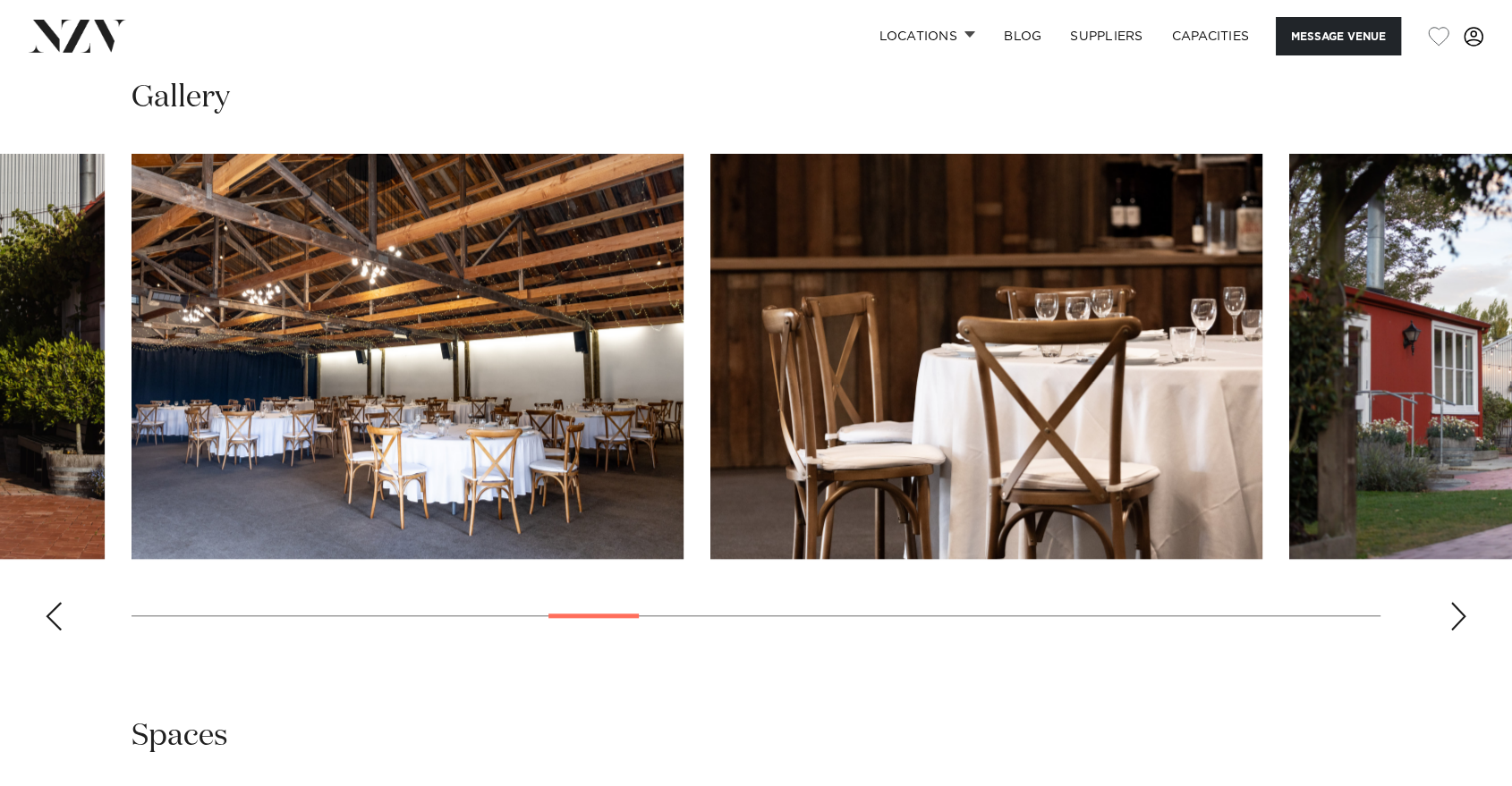 click at bounding box center [1458, 616] 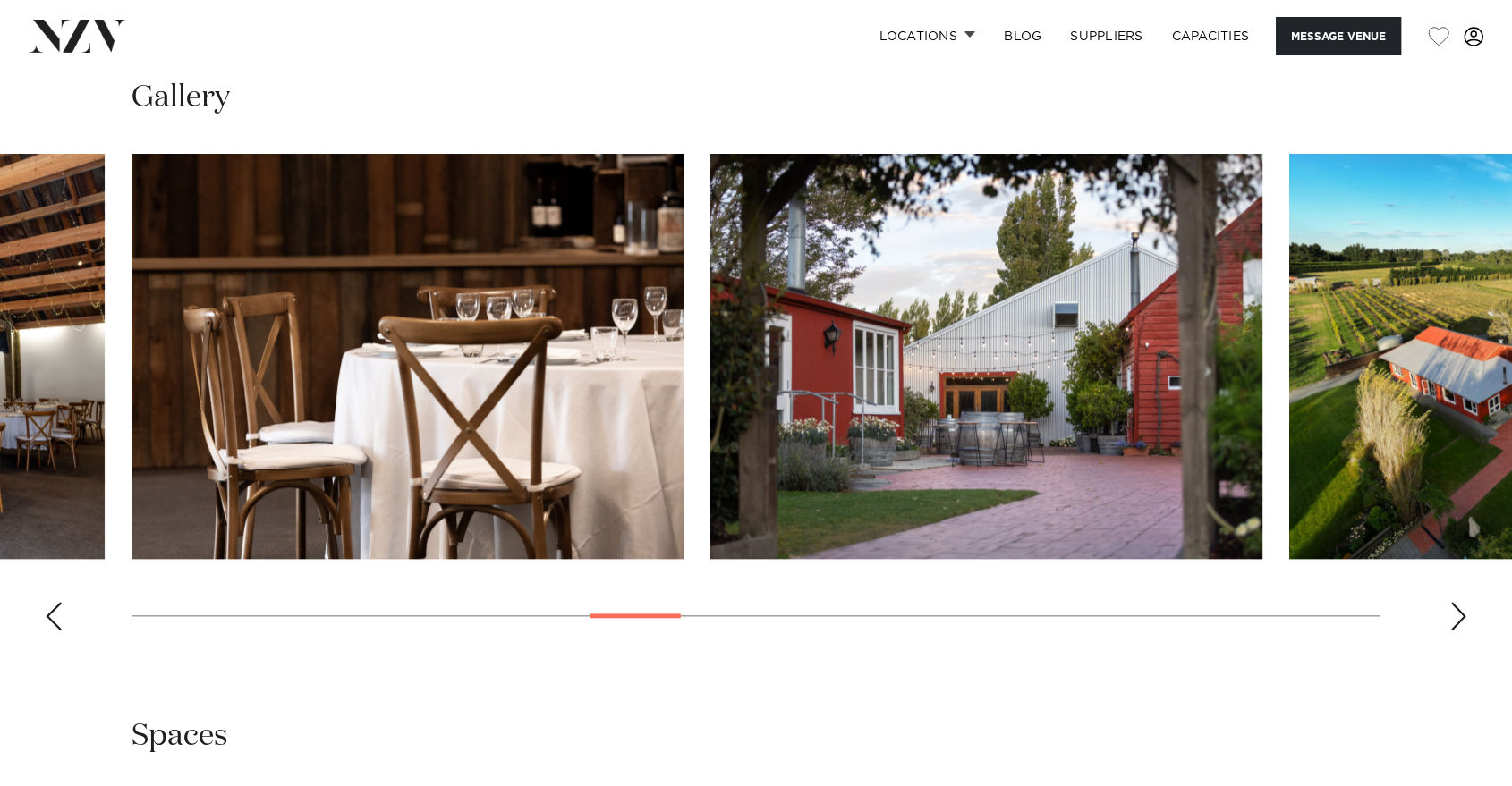 click at bounding box center [1458, 616] 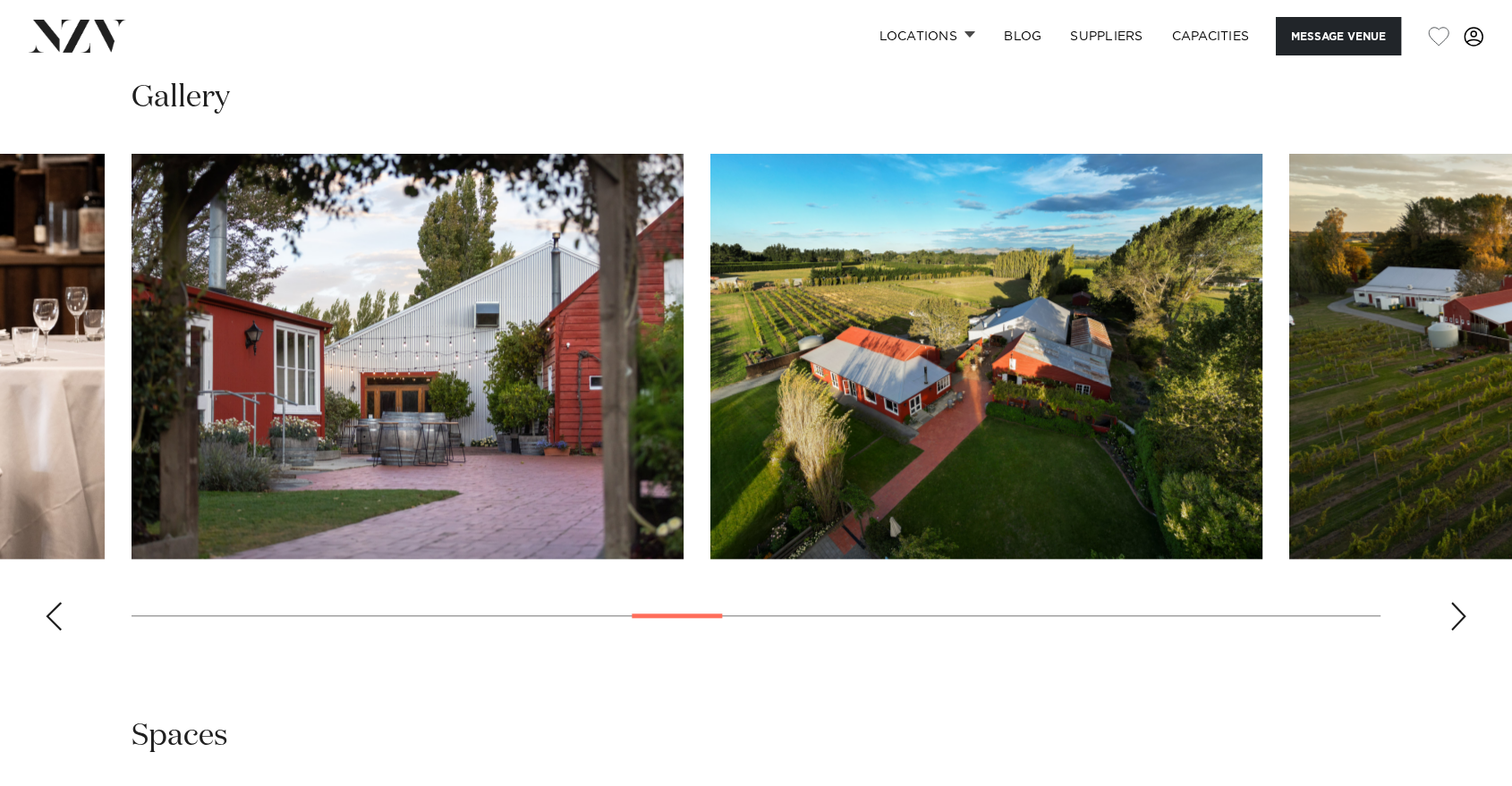 click at bounding box center [1458, 616] 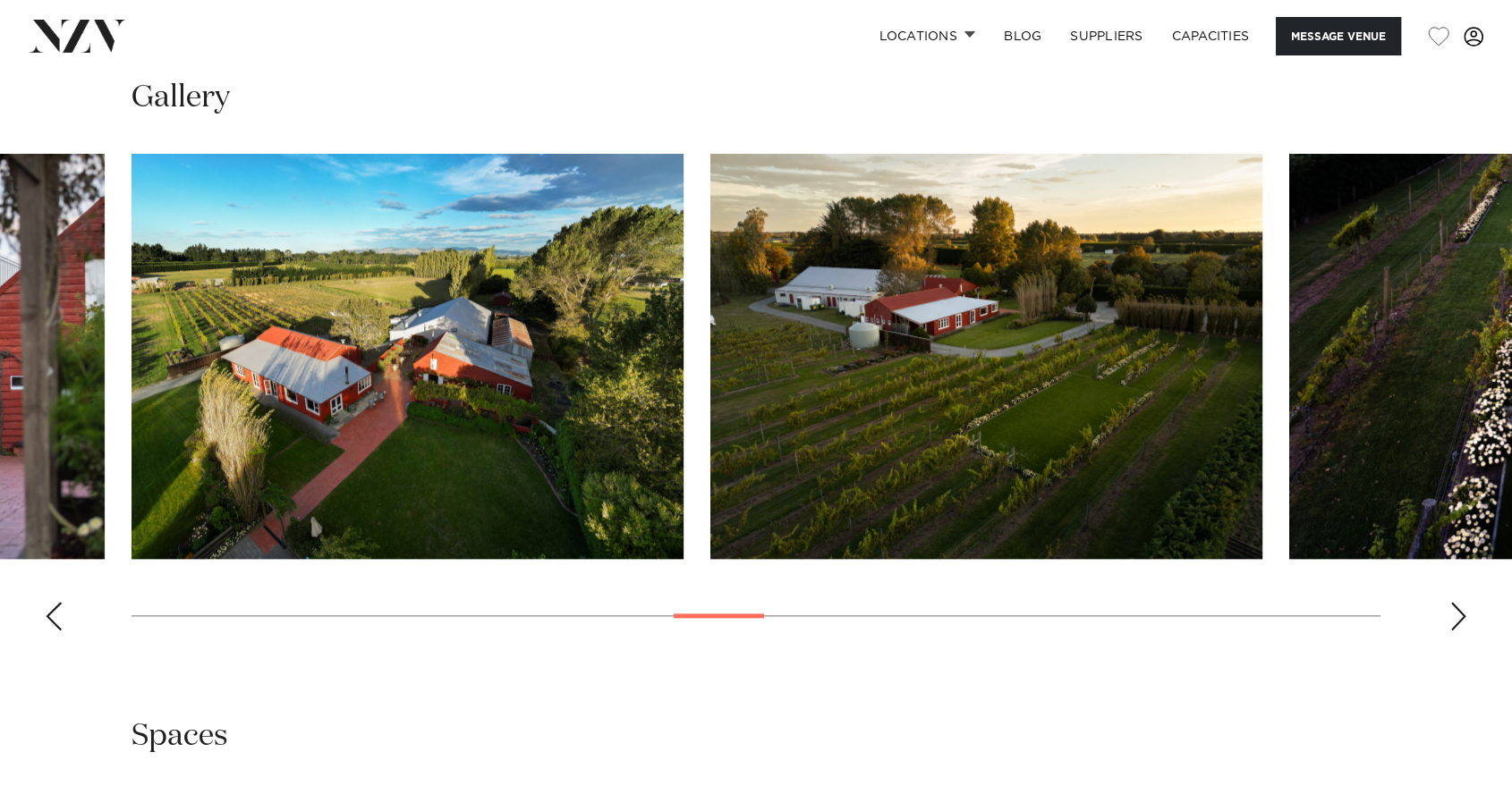 click at bounding box center [1458, 616] 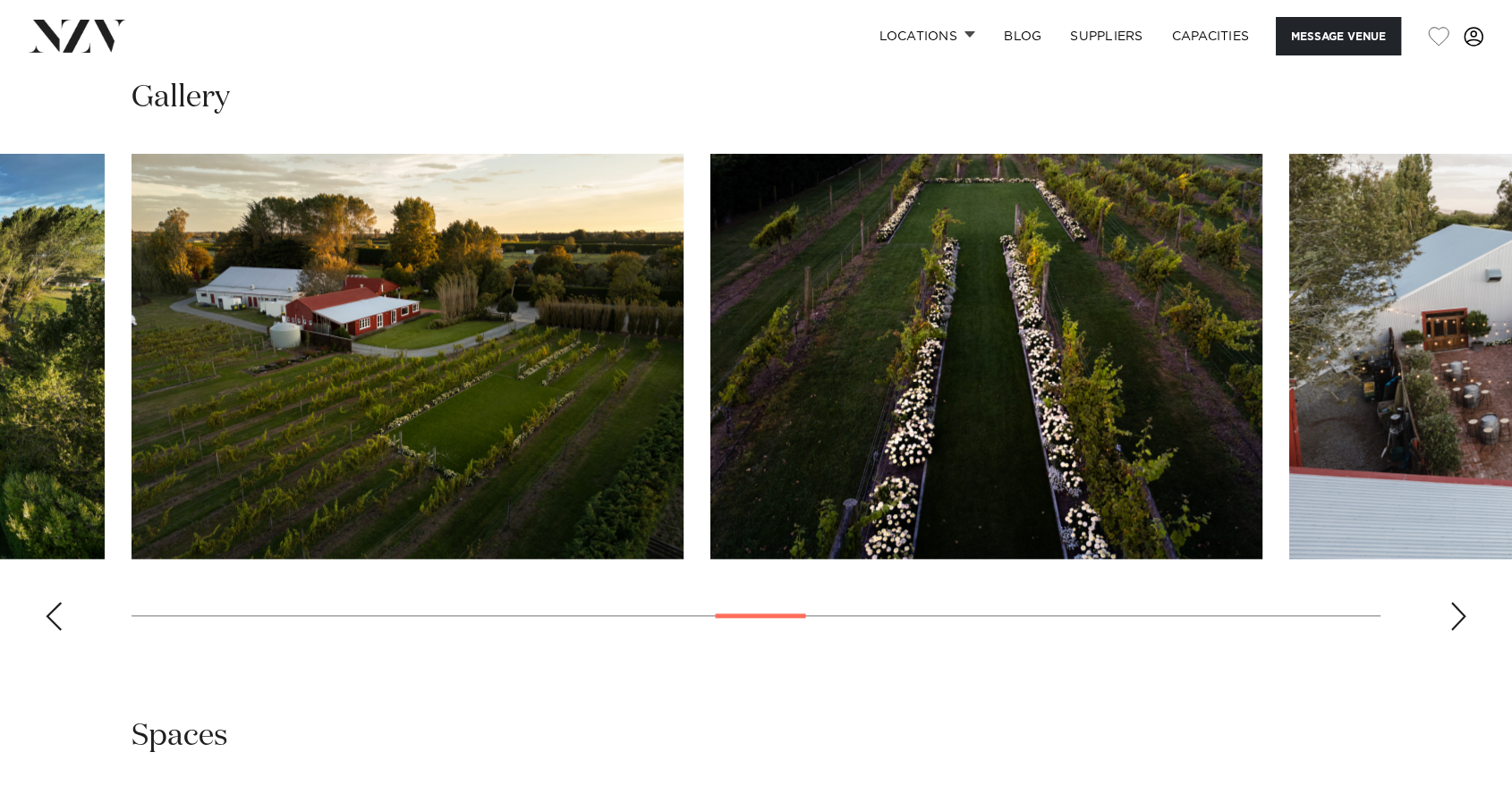 click at bounding box center [1458, 616] 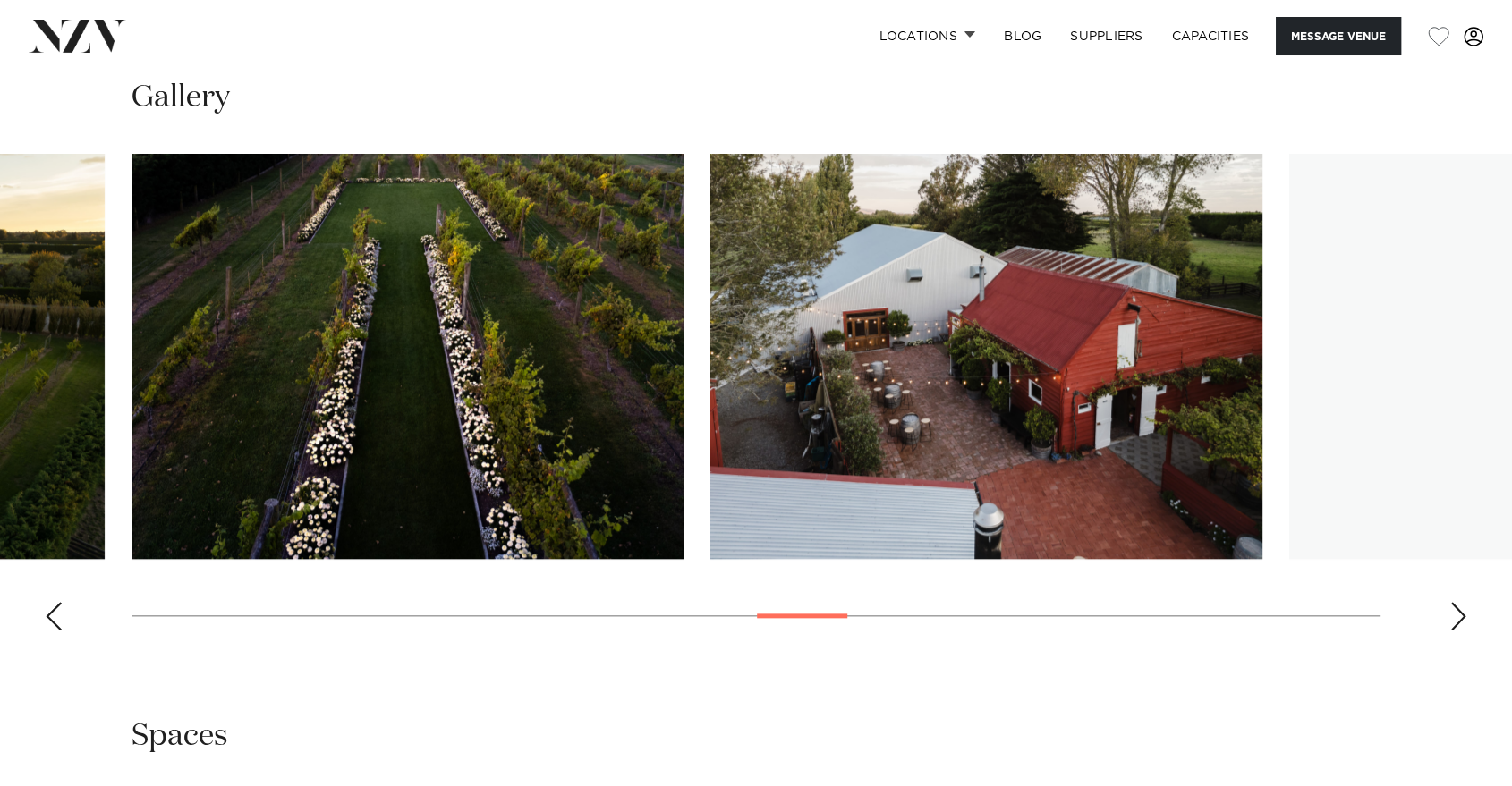 click at bounding box center (1458, 616) 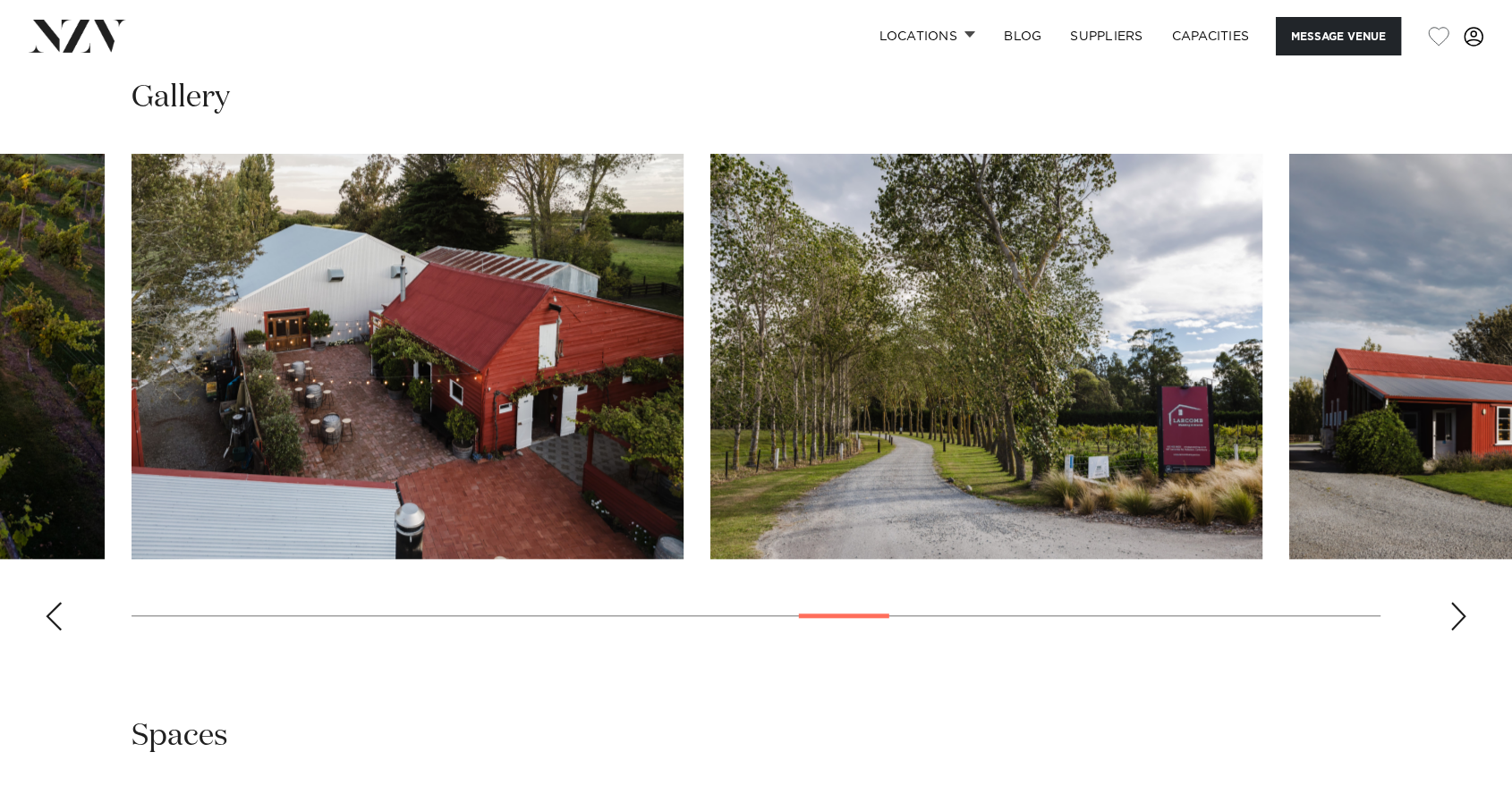click at bounding box center (1458, 616) 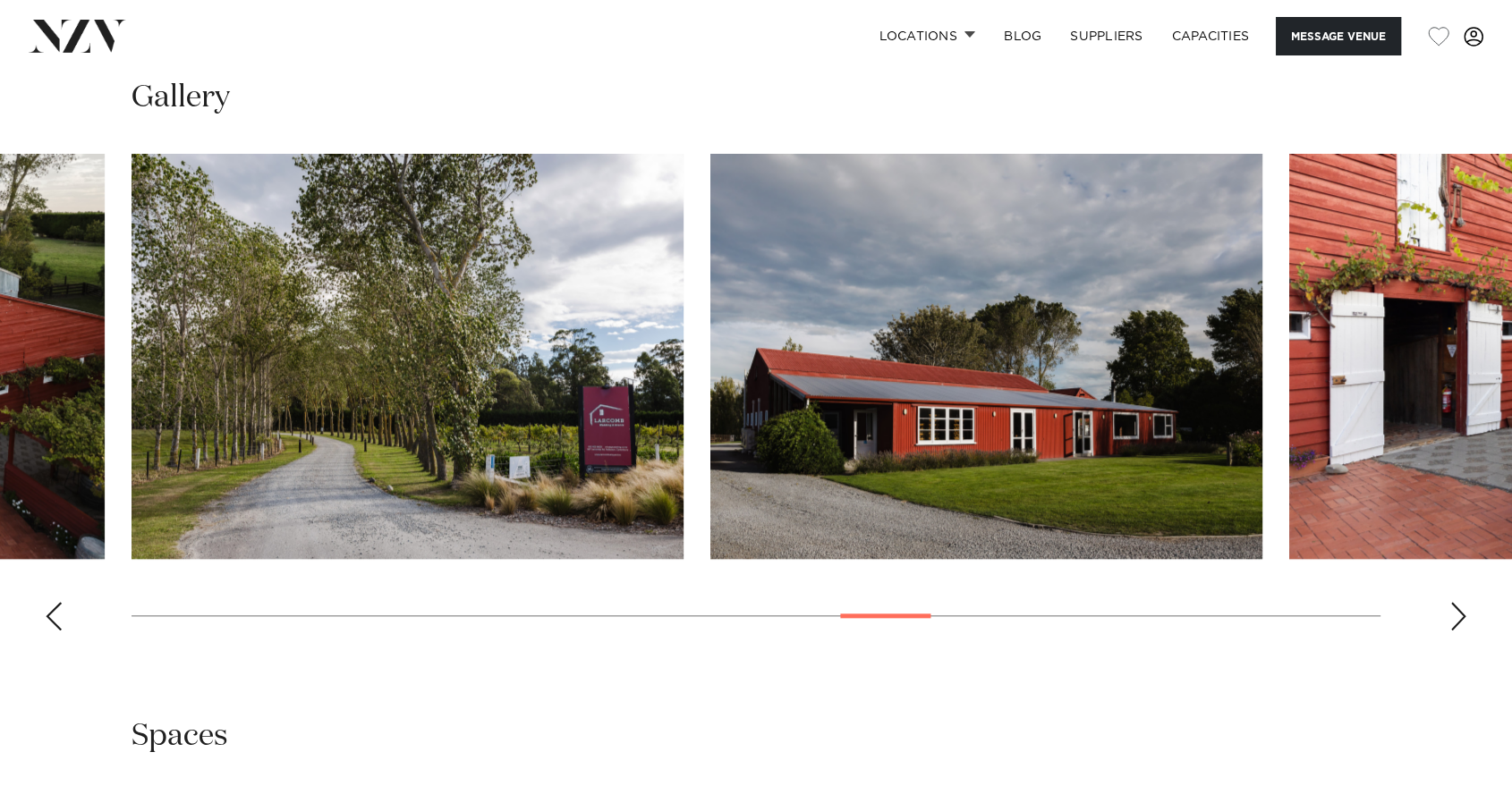 click at bounding box center (1458, 616) 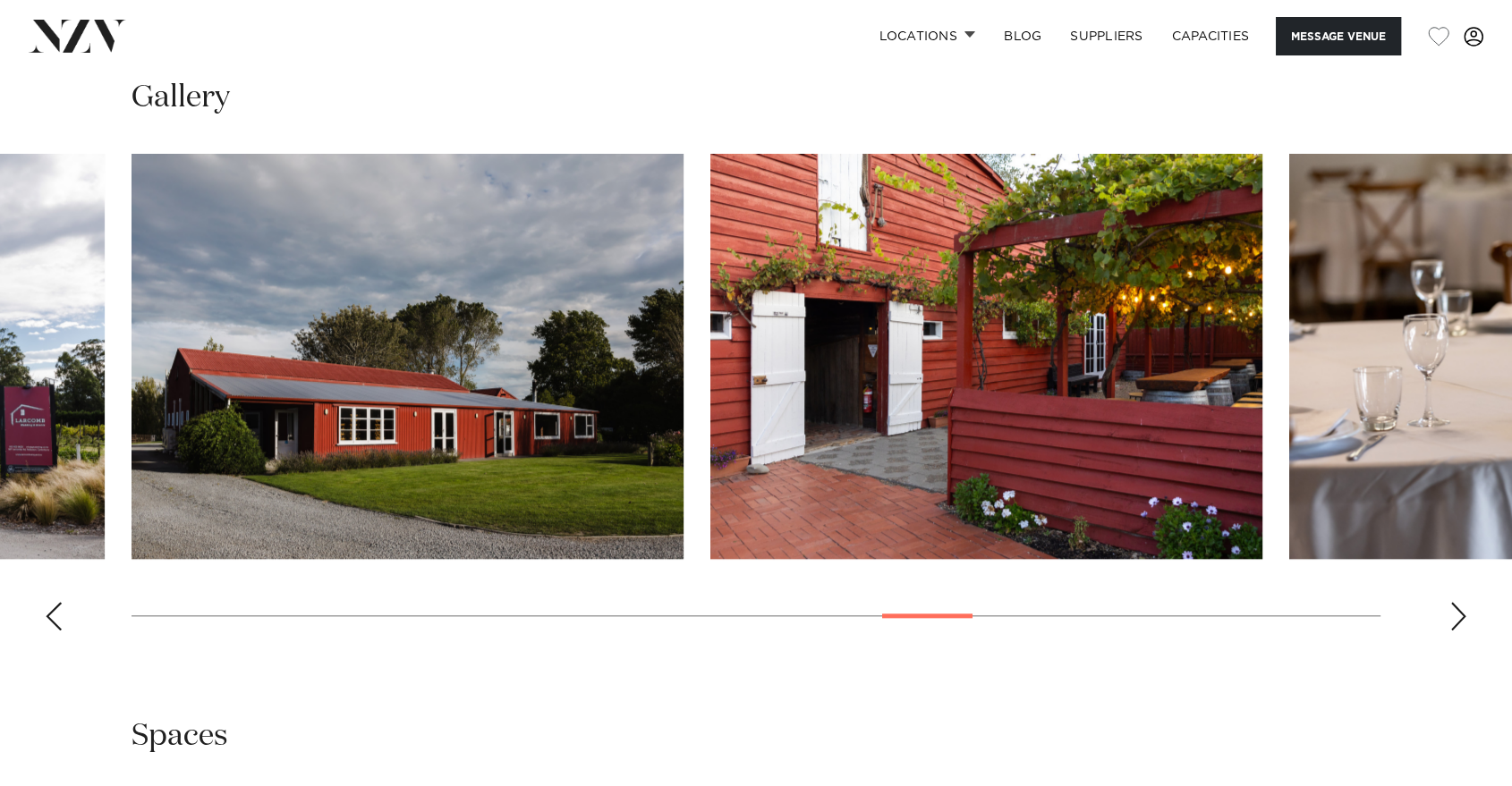 click at bounding box center [1458, 616] 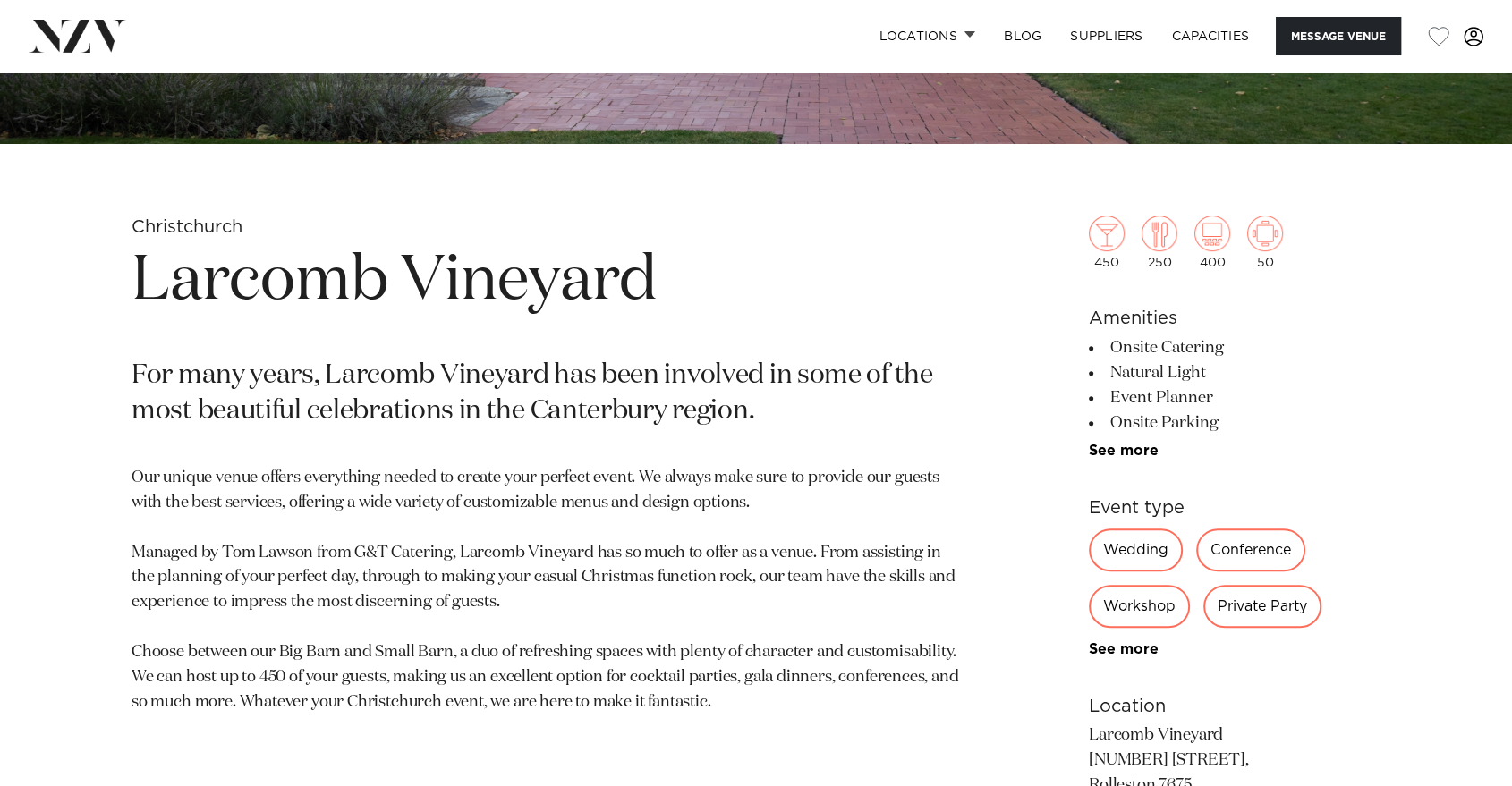 scroll, scrollTop: 630, scrollLeft: 0, axis: vertical 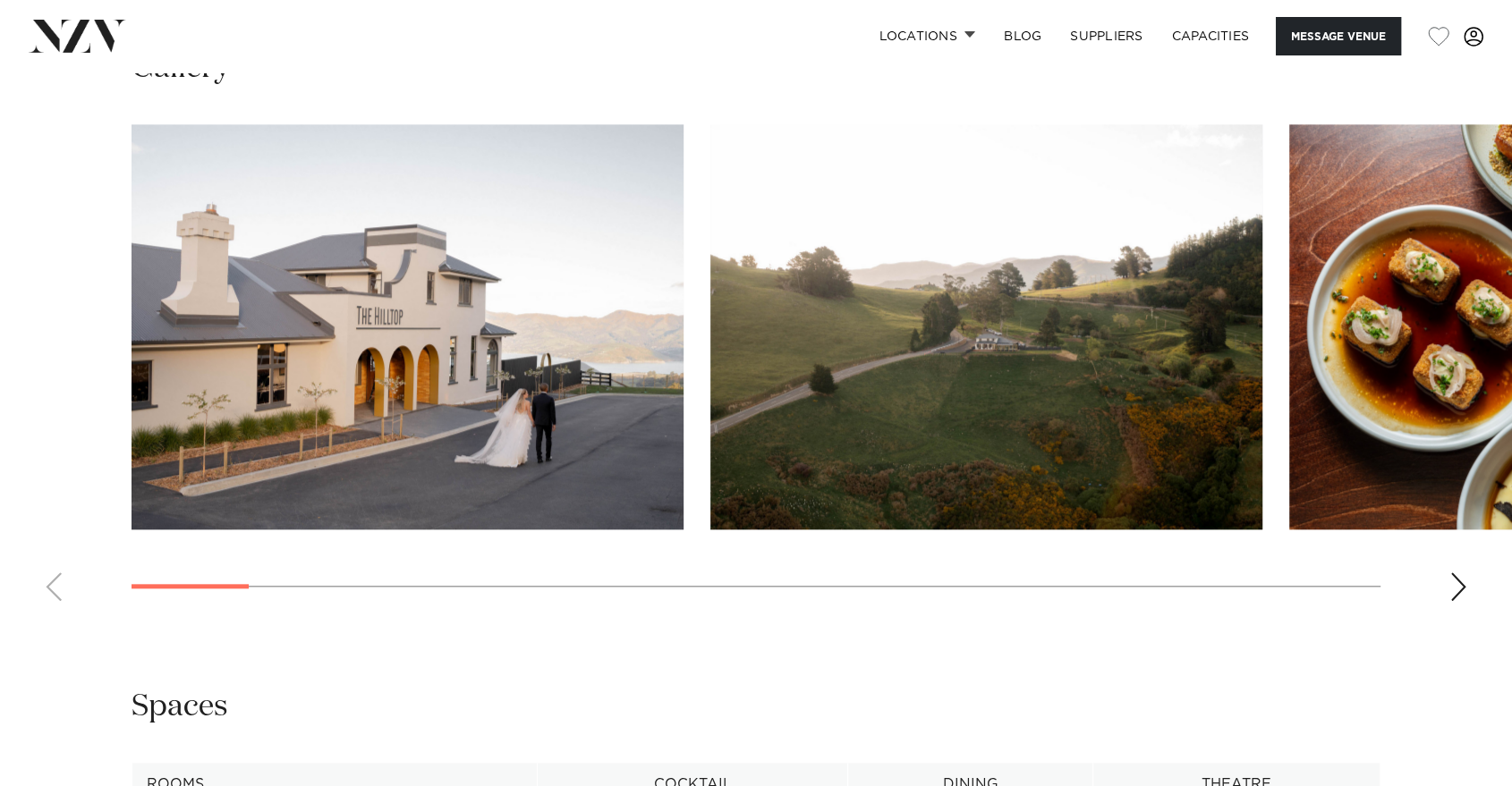 click at bounding box center [1458, 587] 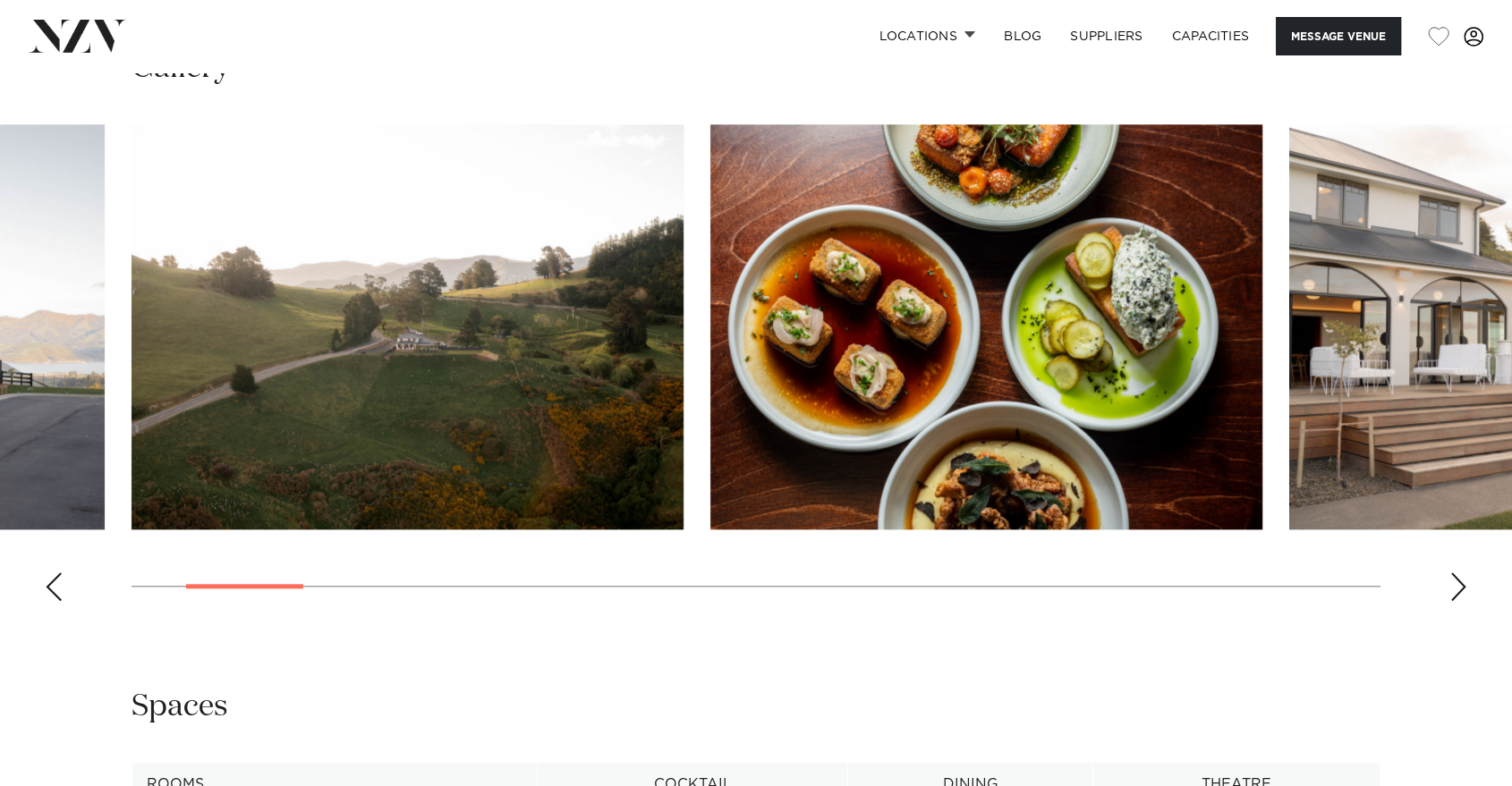 click at bounding box center (1458, 587) 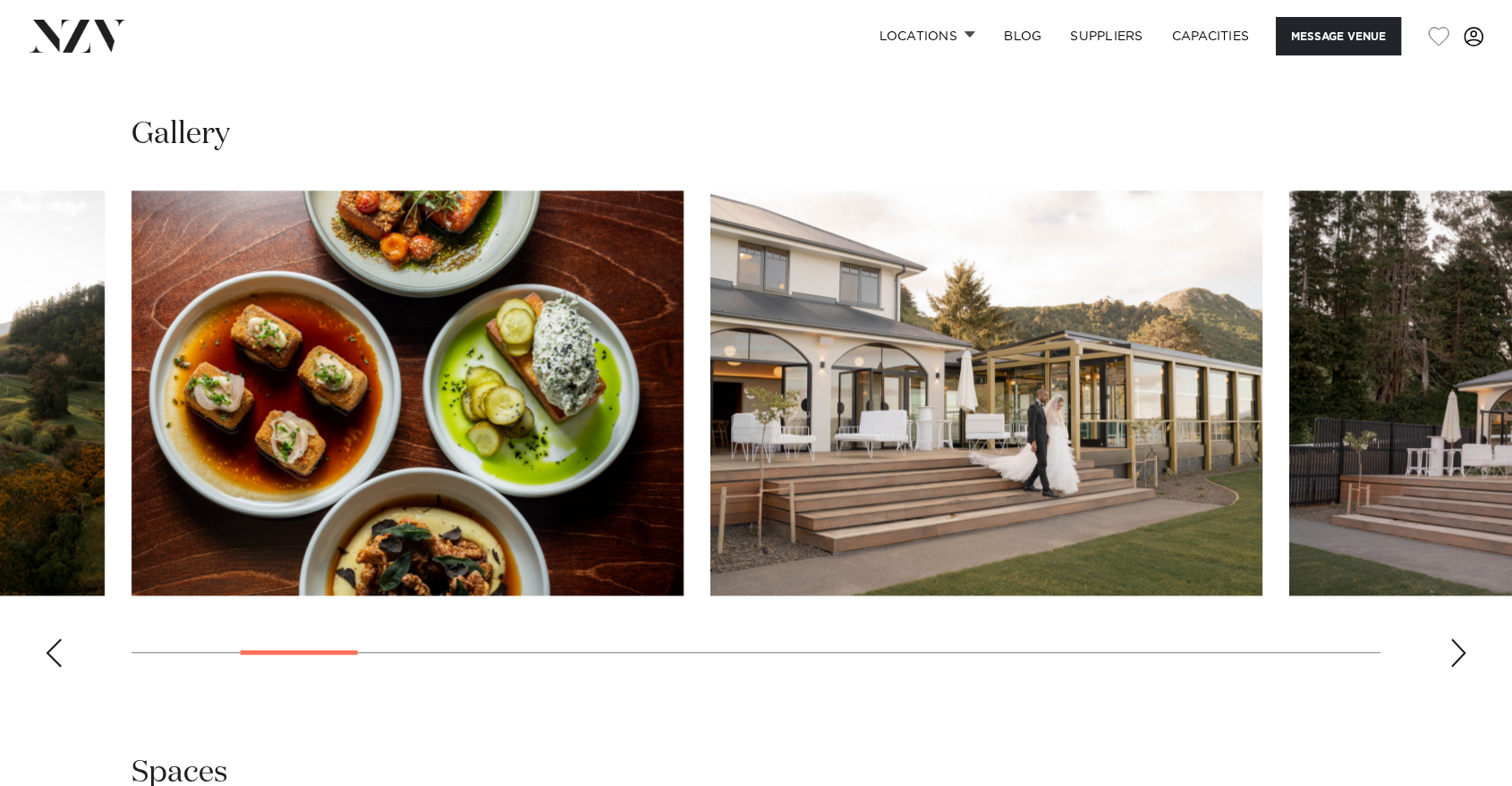 scroll, scrollTop: 1619, scrollLeft: 0, axis: vertical 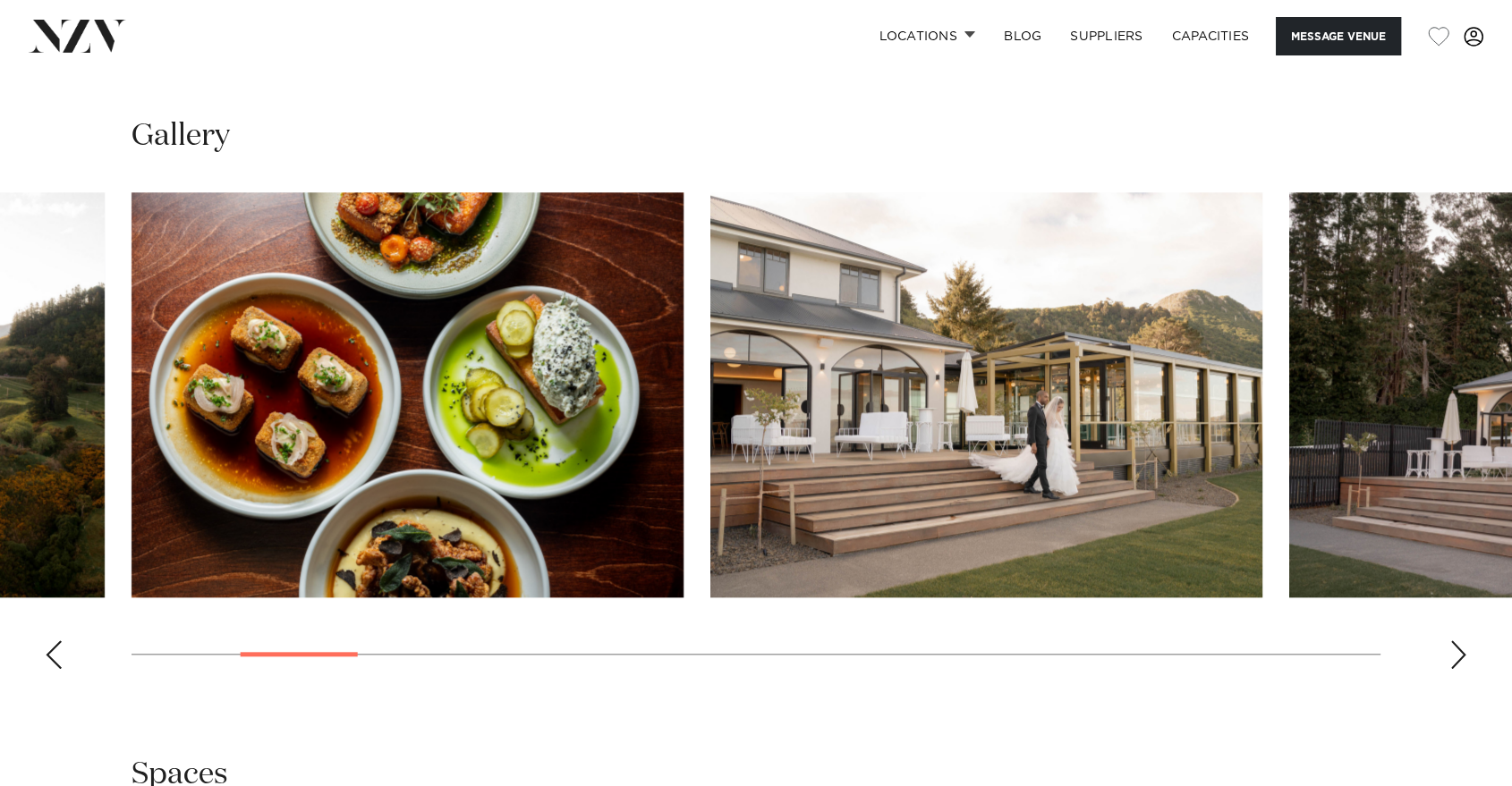 click at bounding box center (1458, 655) 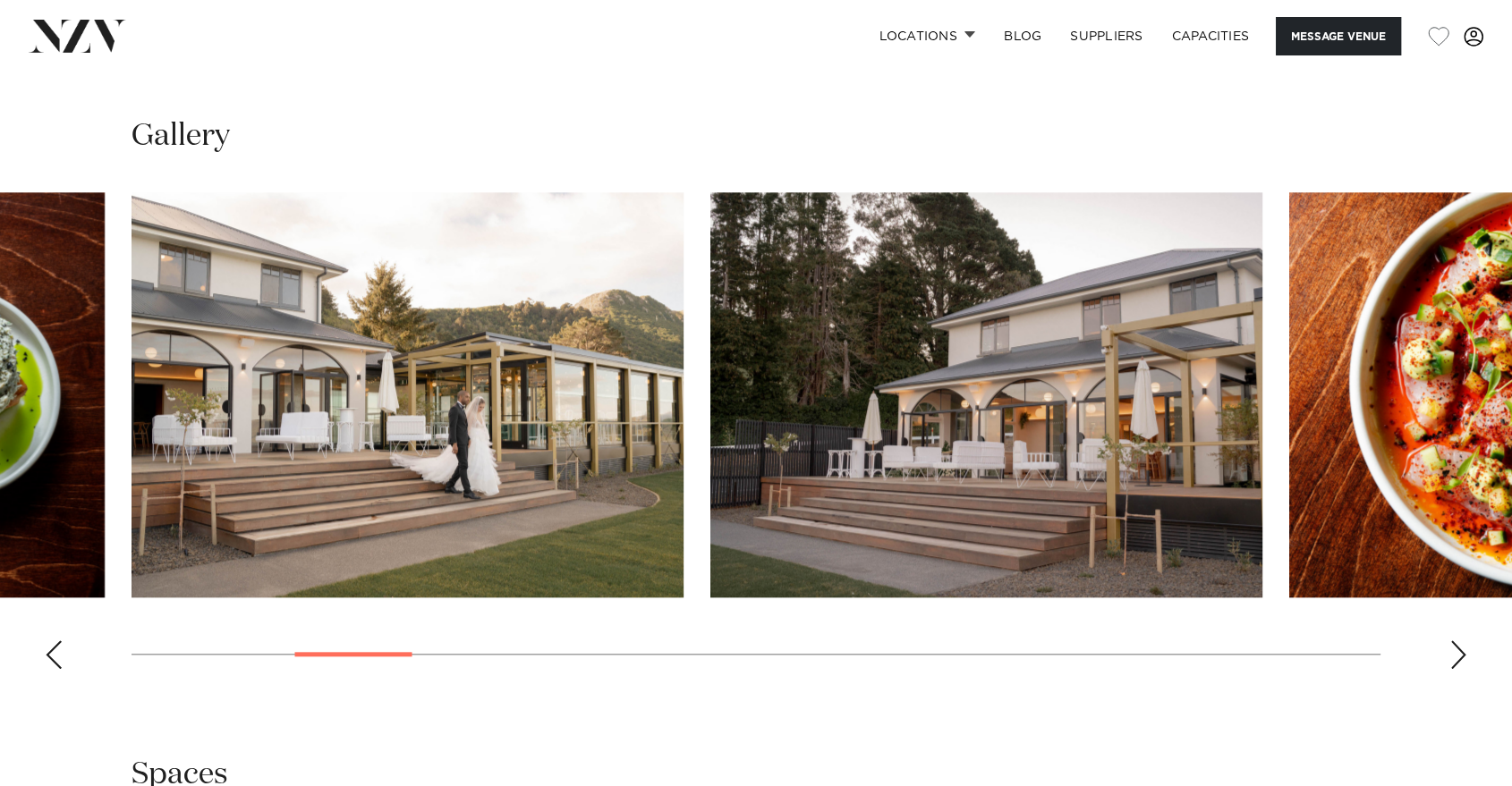 click at bounding box center [1458, 655] 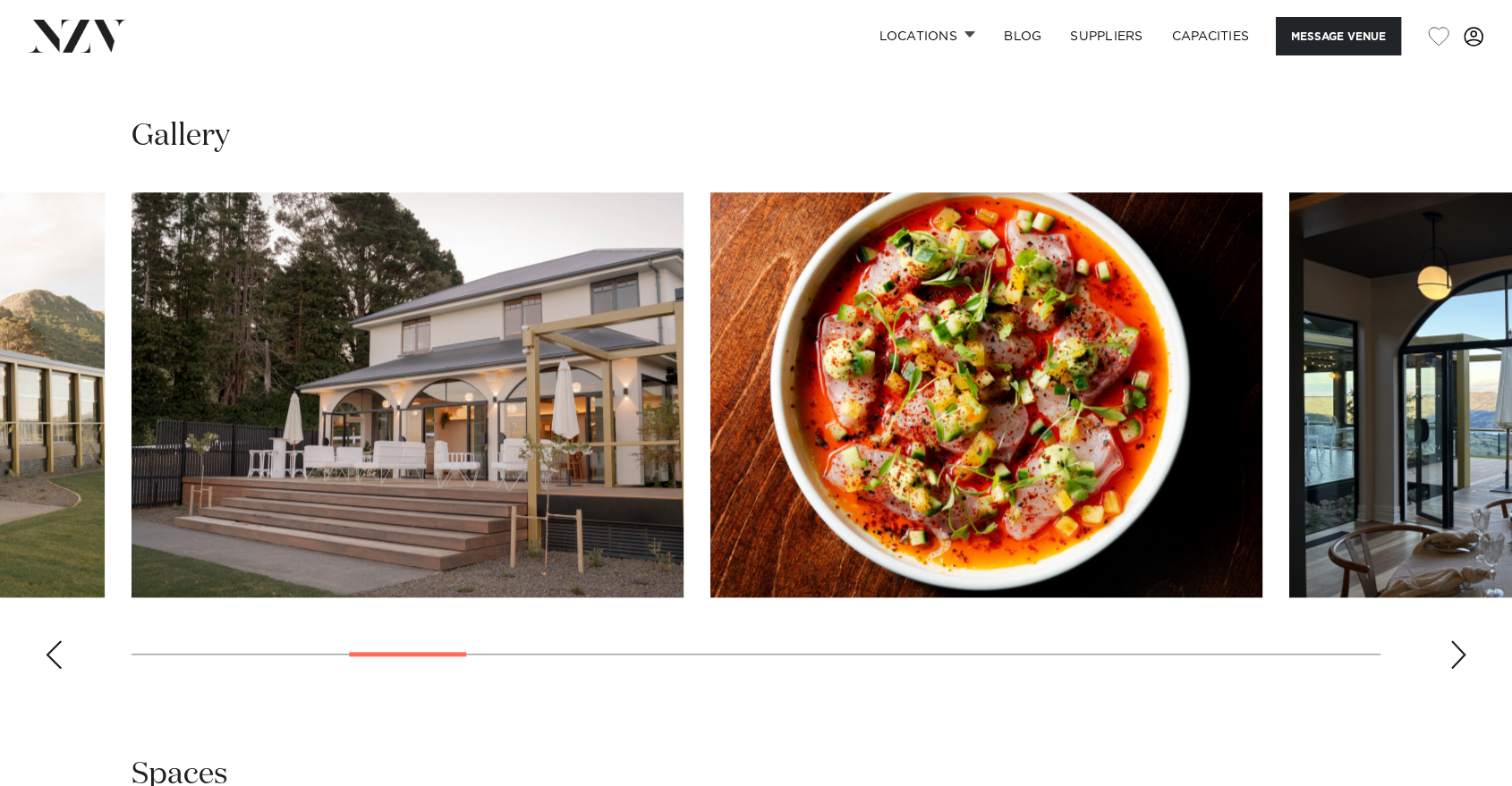 click at bounding box center (1458, 655) 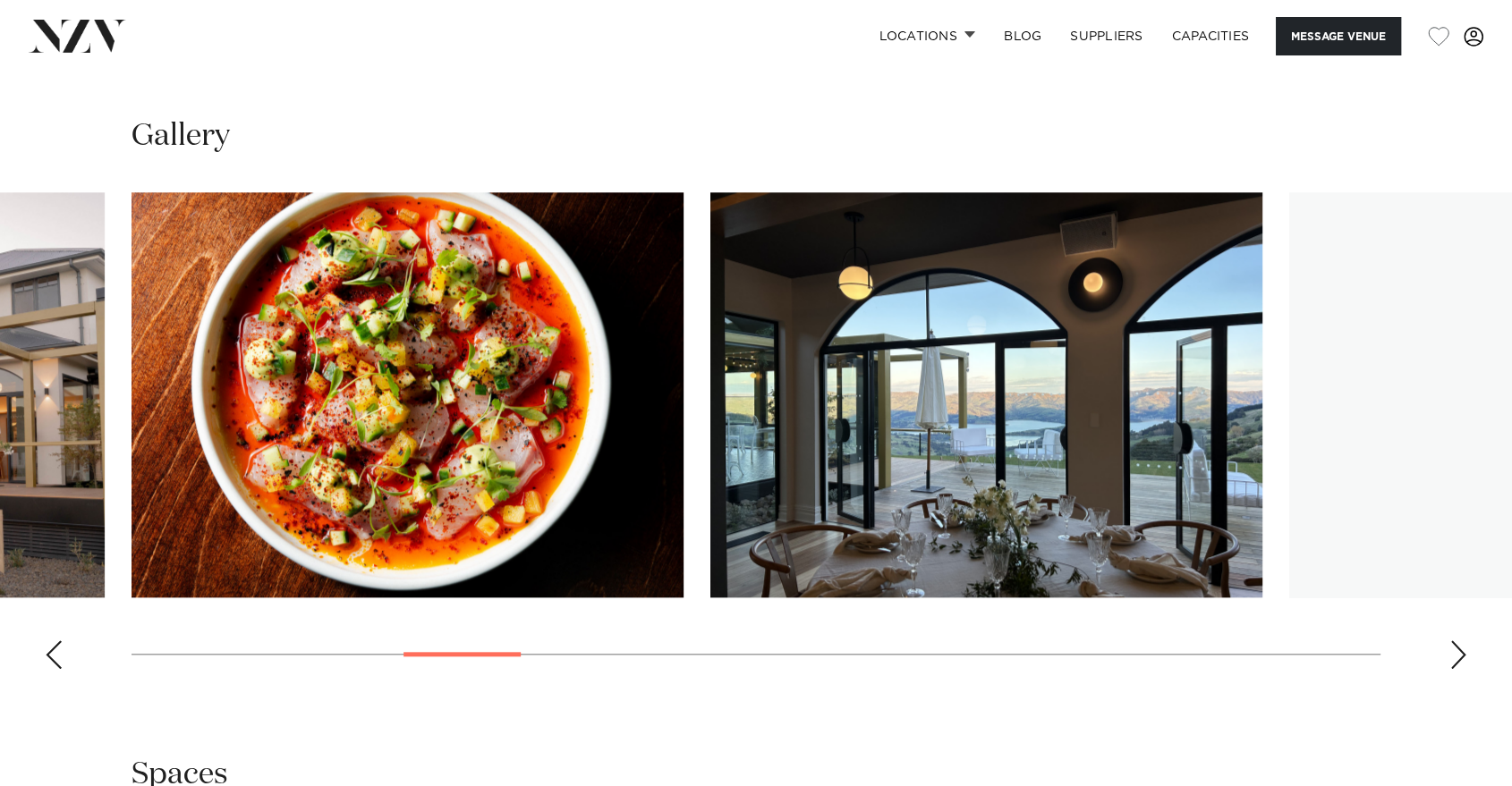 click at bounding box center (1458, 655) 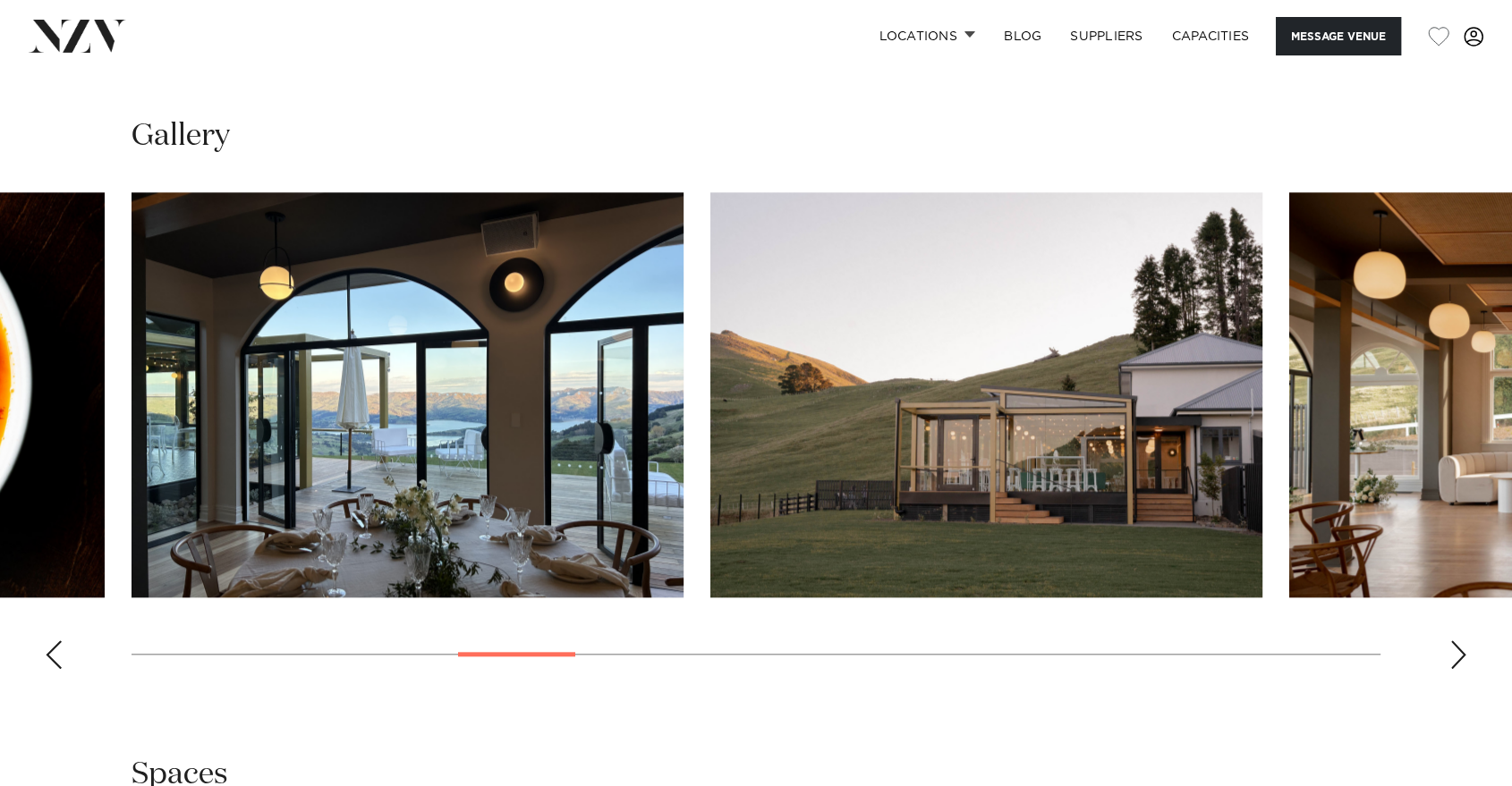 click at bounding box center (1458, 655) 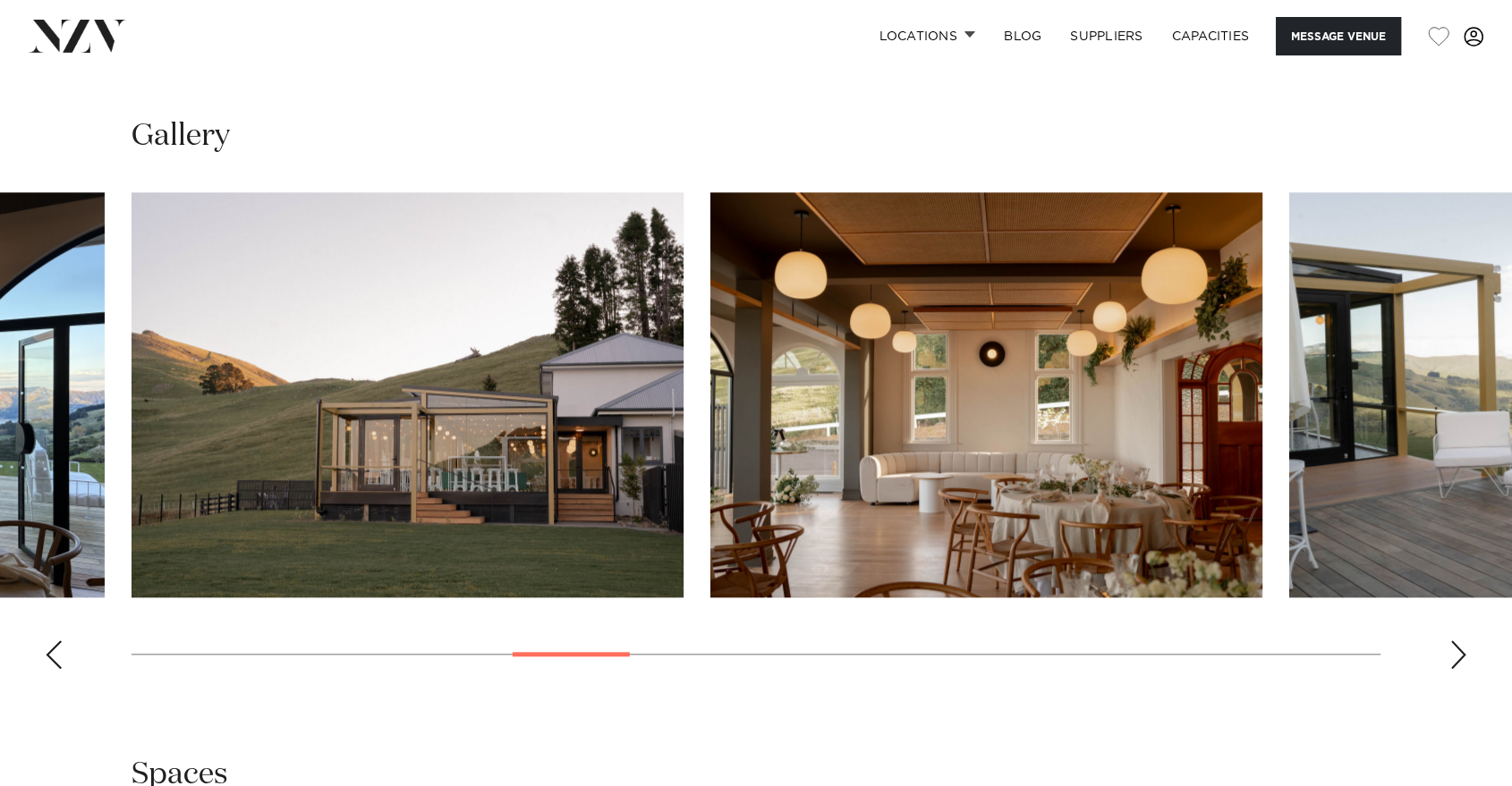 click at bounding box center (1458, 655) 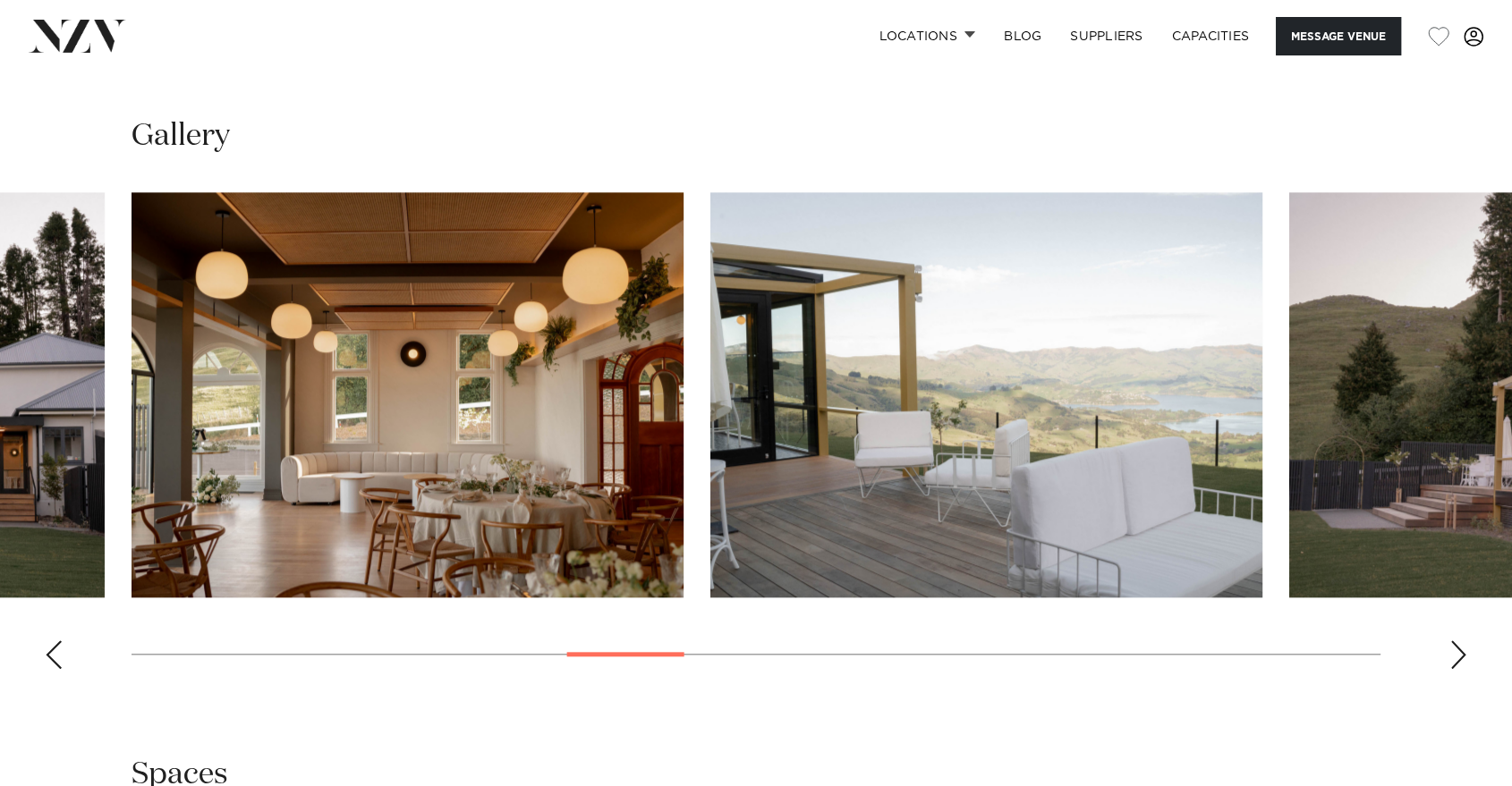 click at bounding box center [1458, 655] 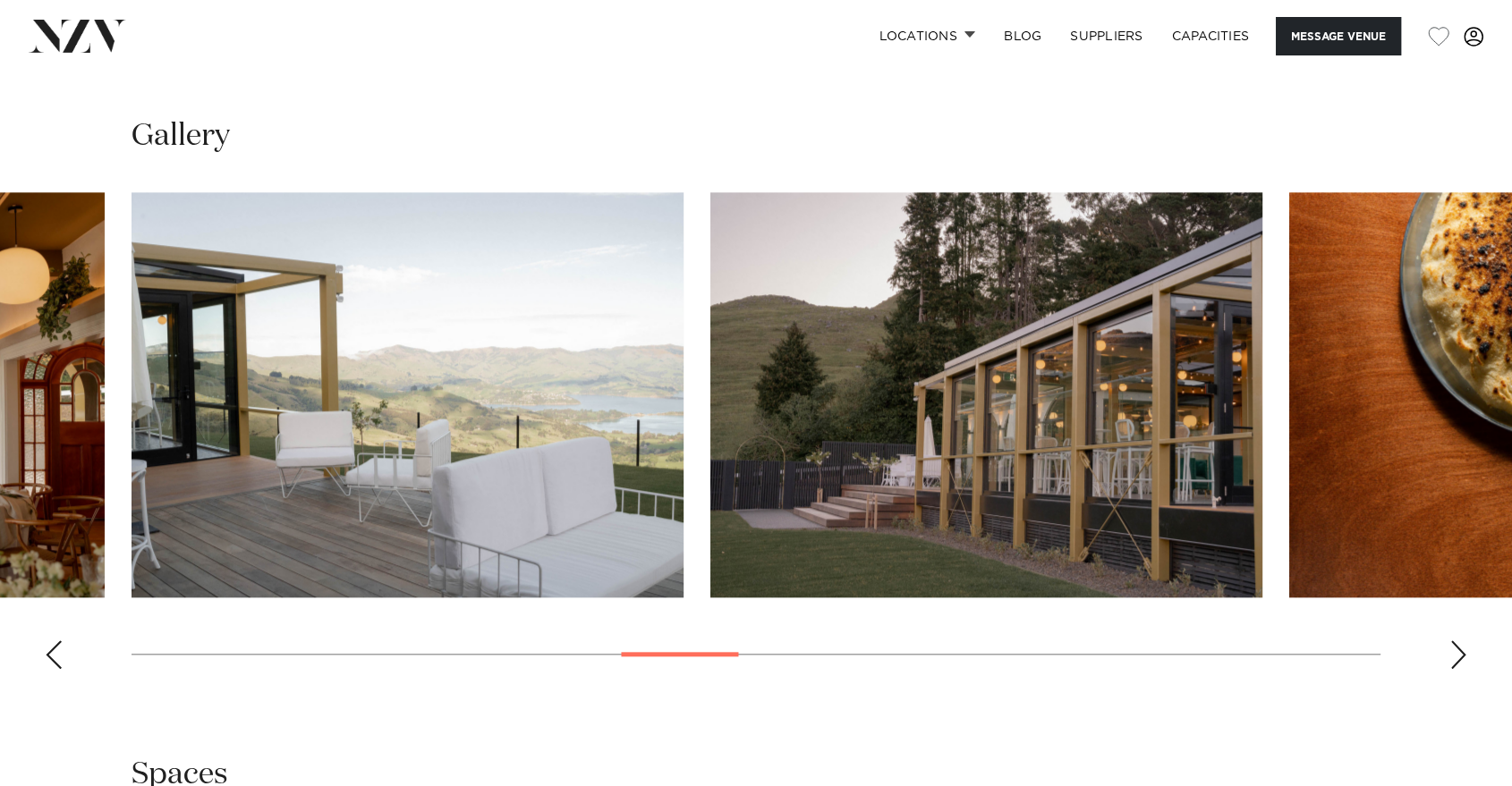 click at bounding box center [1458, 655] 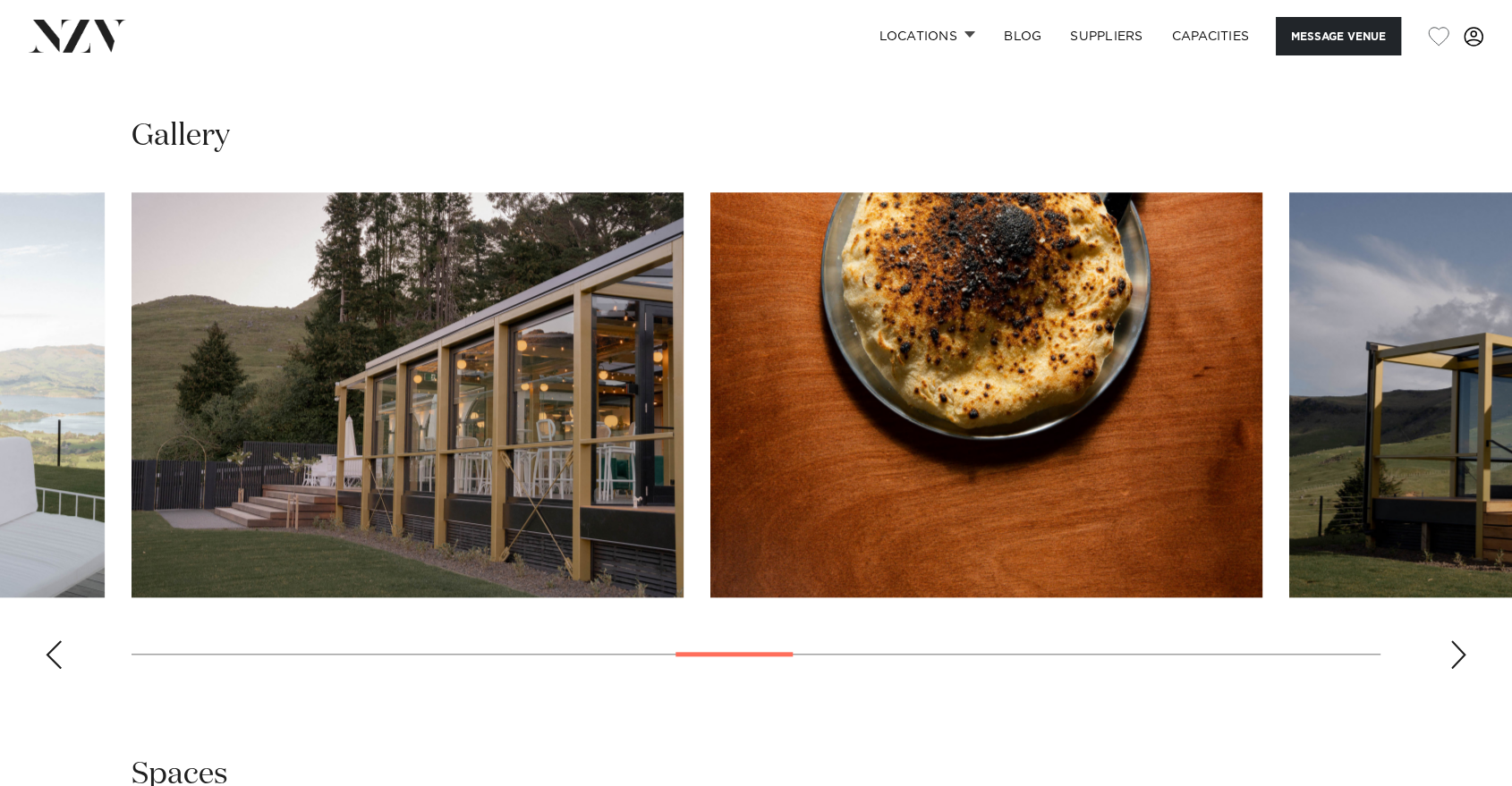 click at bounding box center (1458, 655) 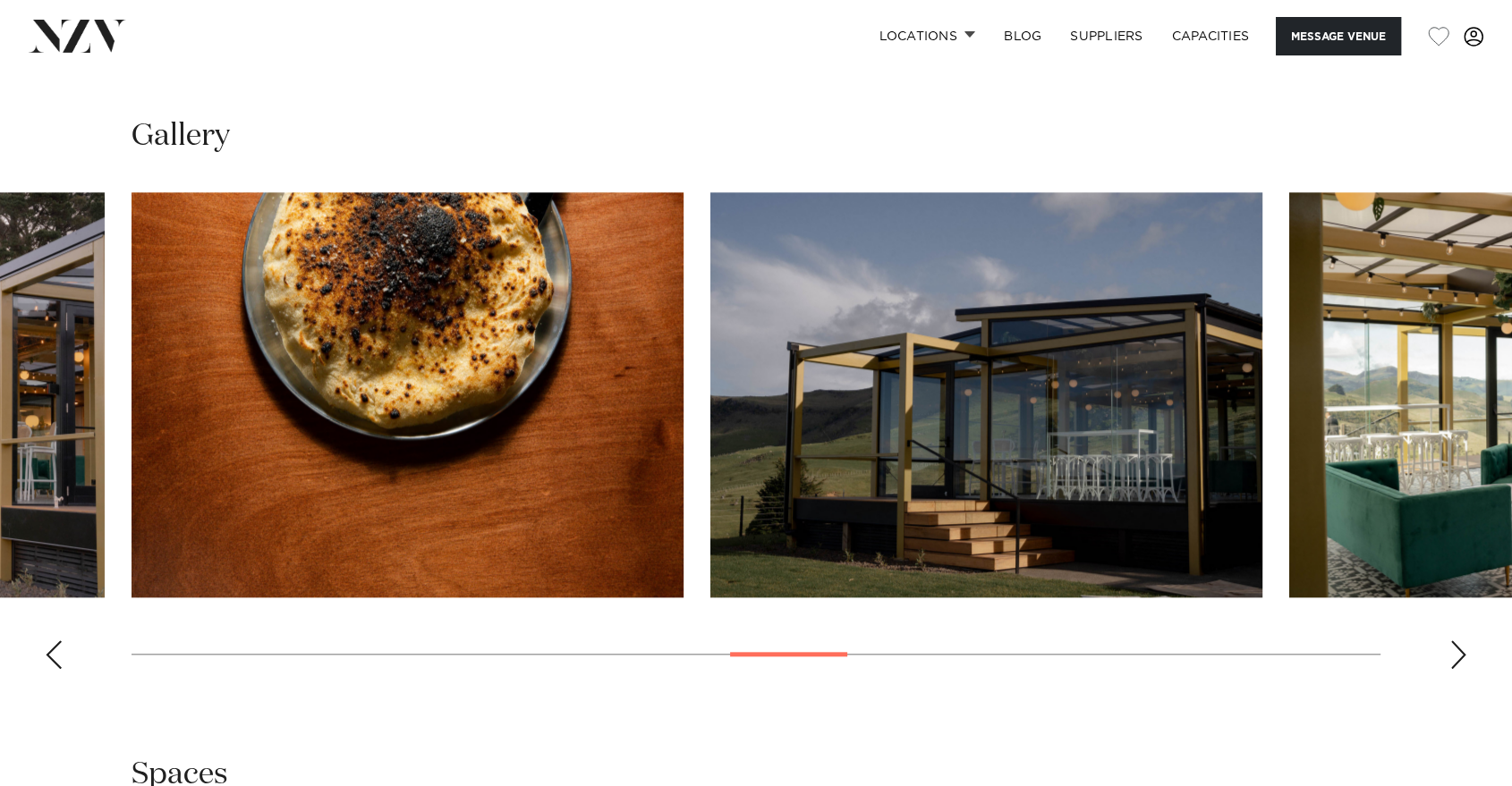 click at bounding box center [1458, 655] 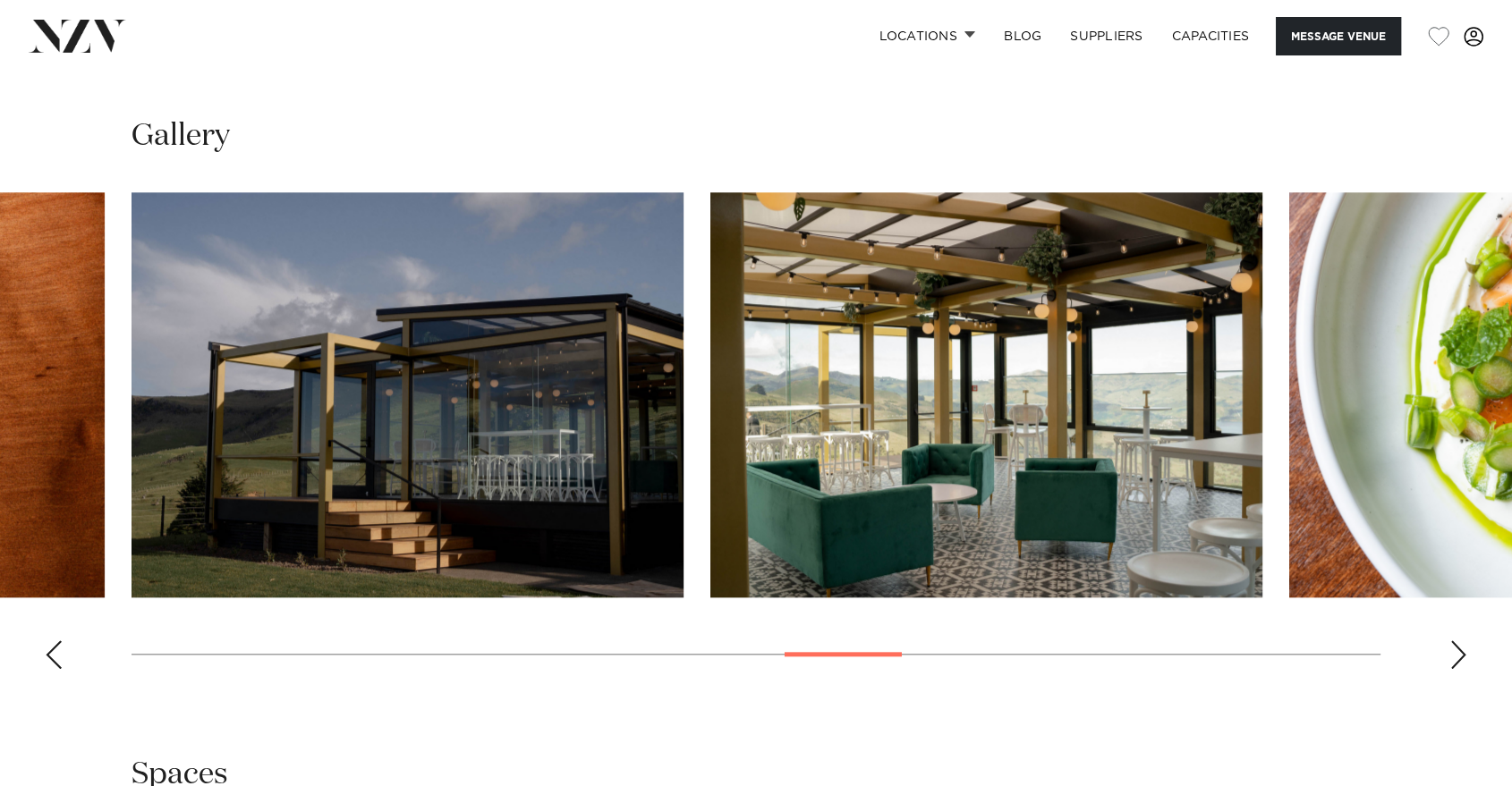 click at bounding box center [1458, 655] 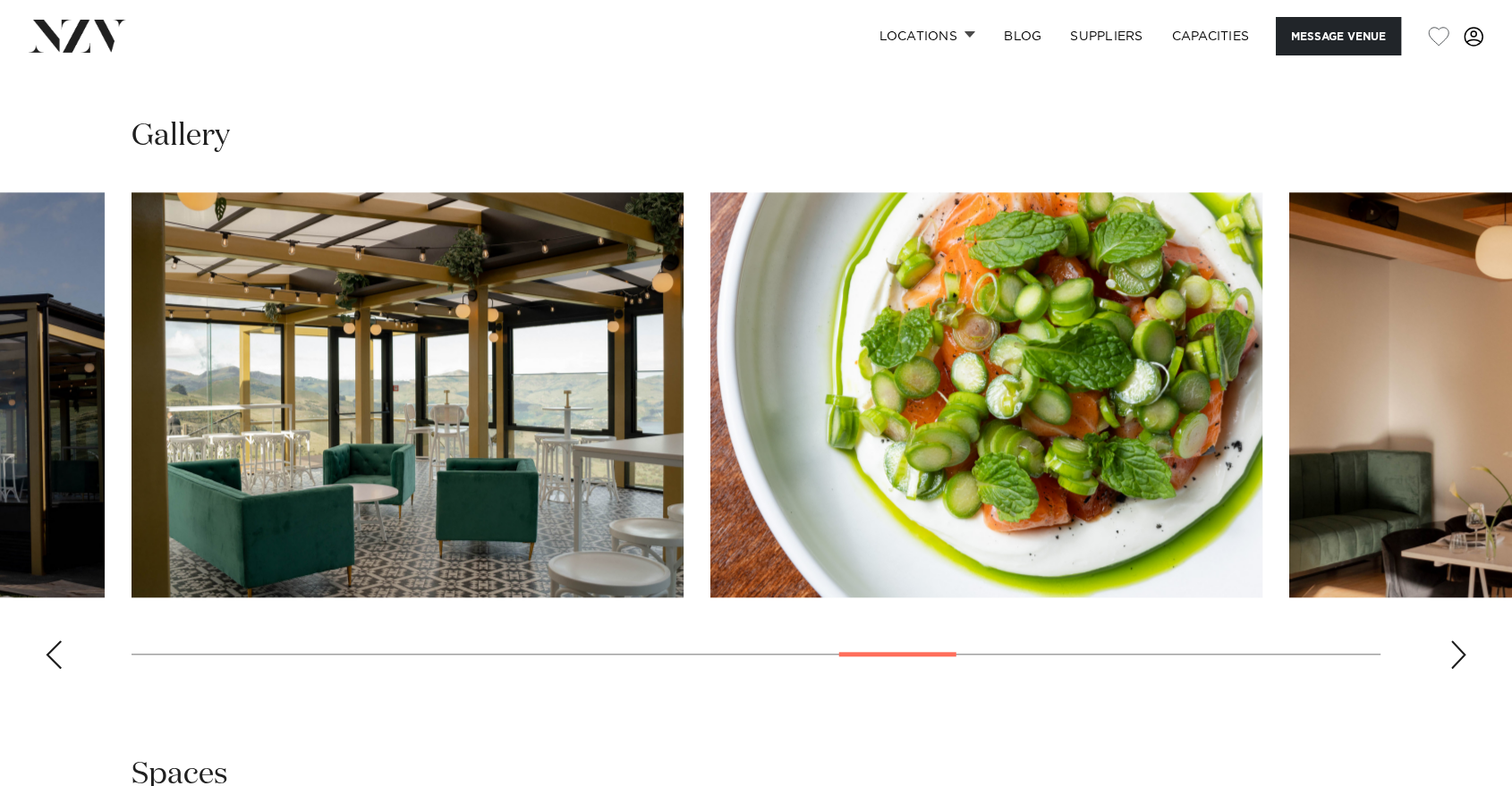 click at bounding box center (1458, 655) 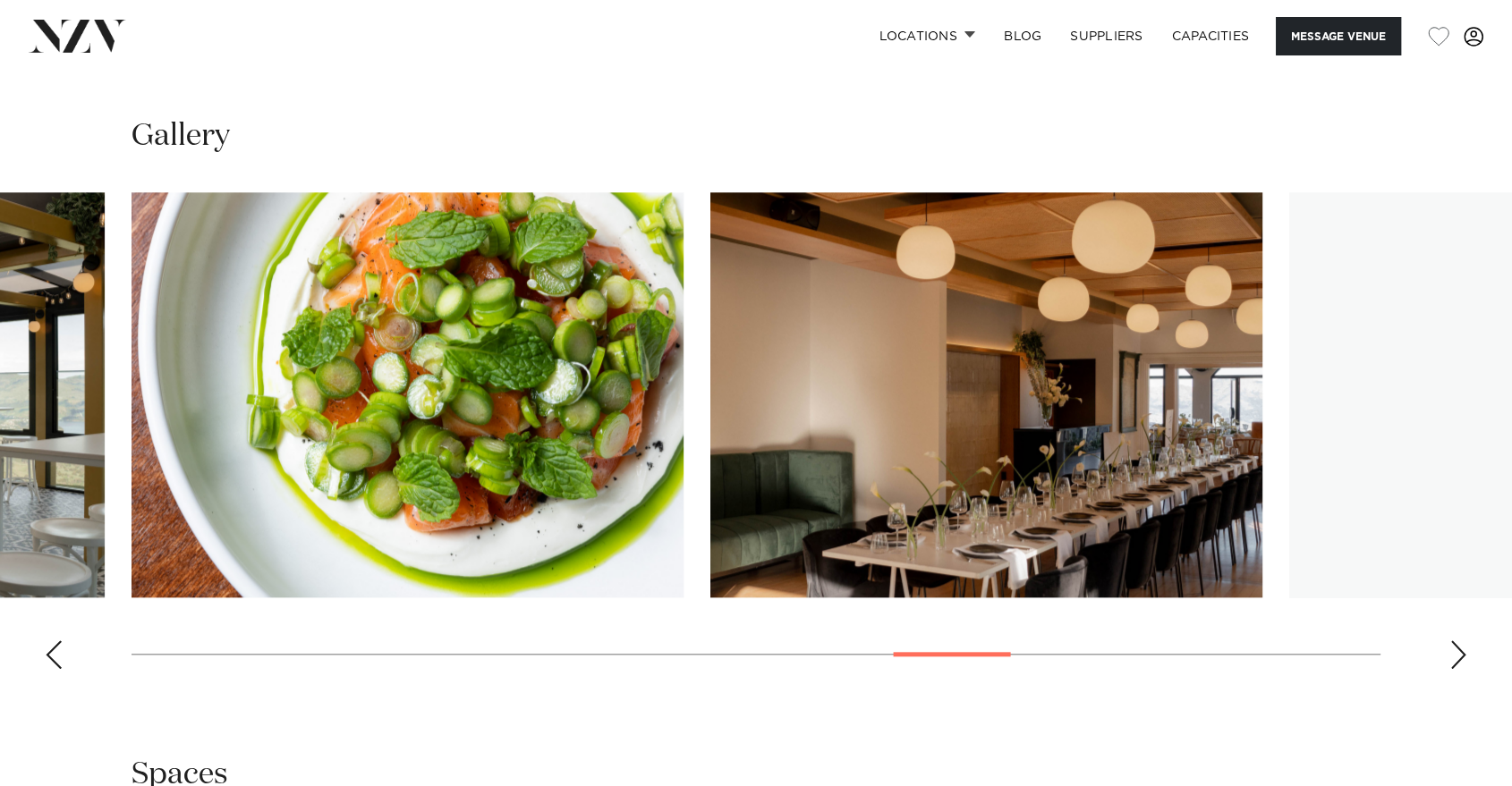 click at bounding box center (1458, 655) 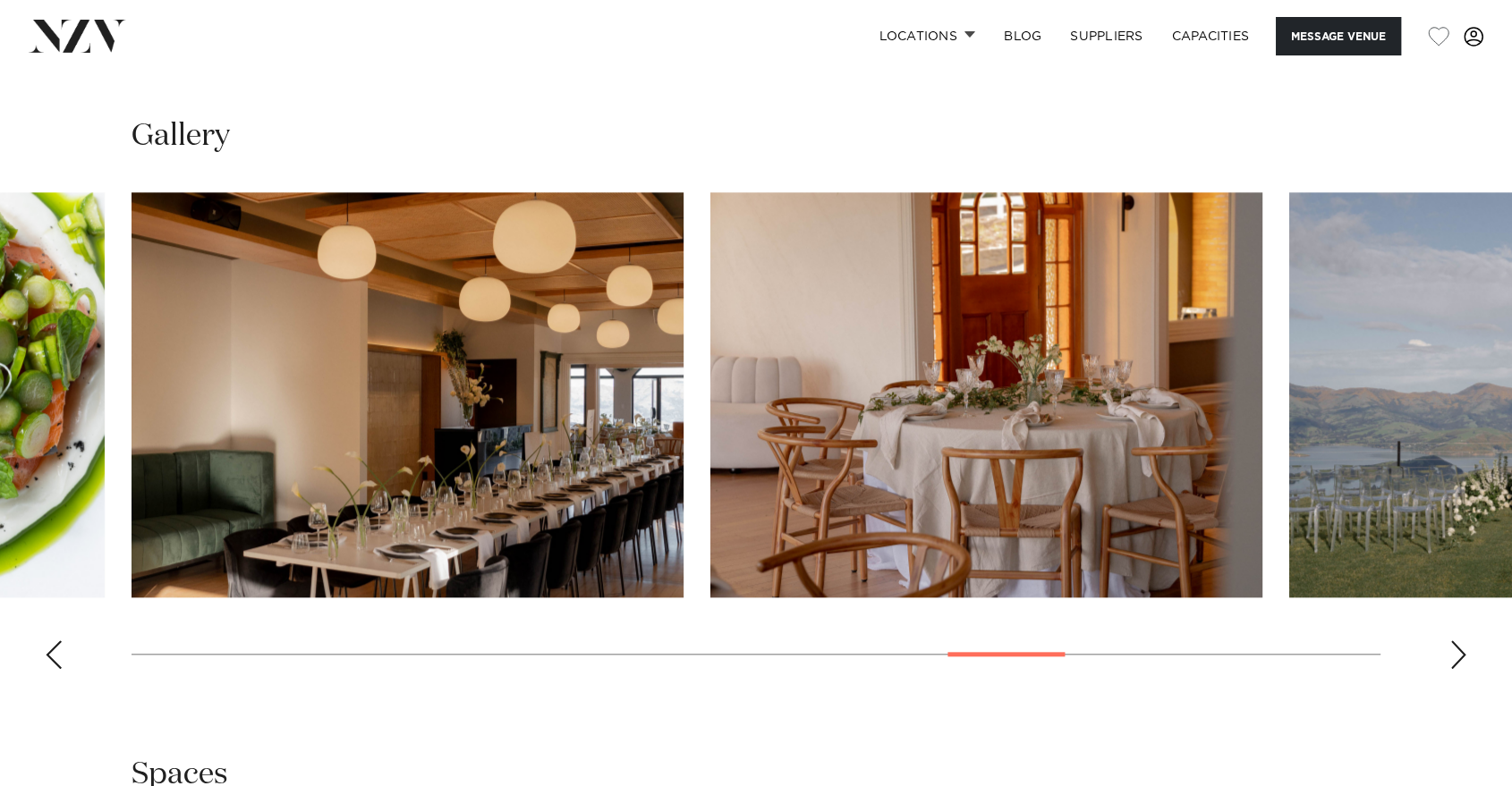 click at bounding box center (1458, 655) 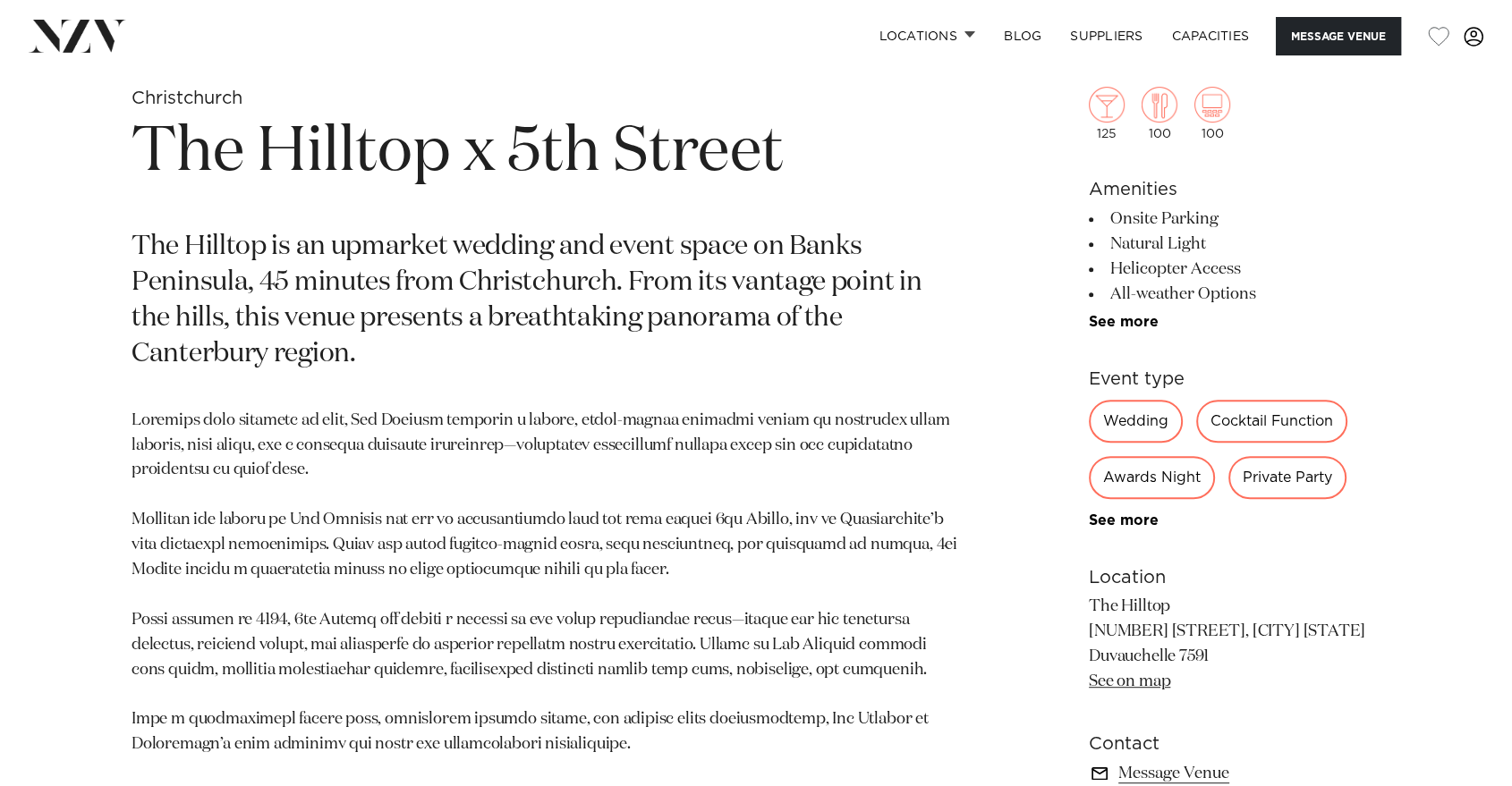 scroll, scrollTop: 765, scrollLeft: 0, axis: vertical 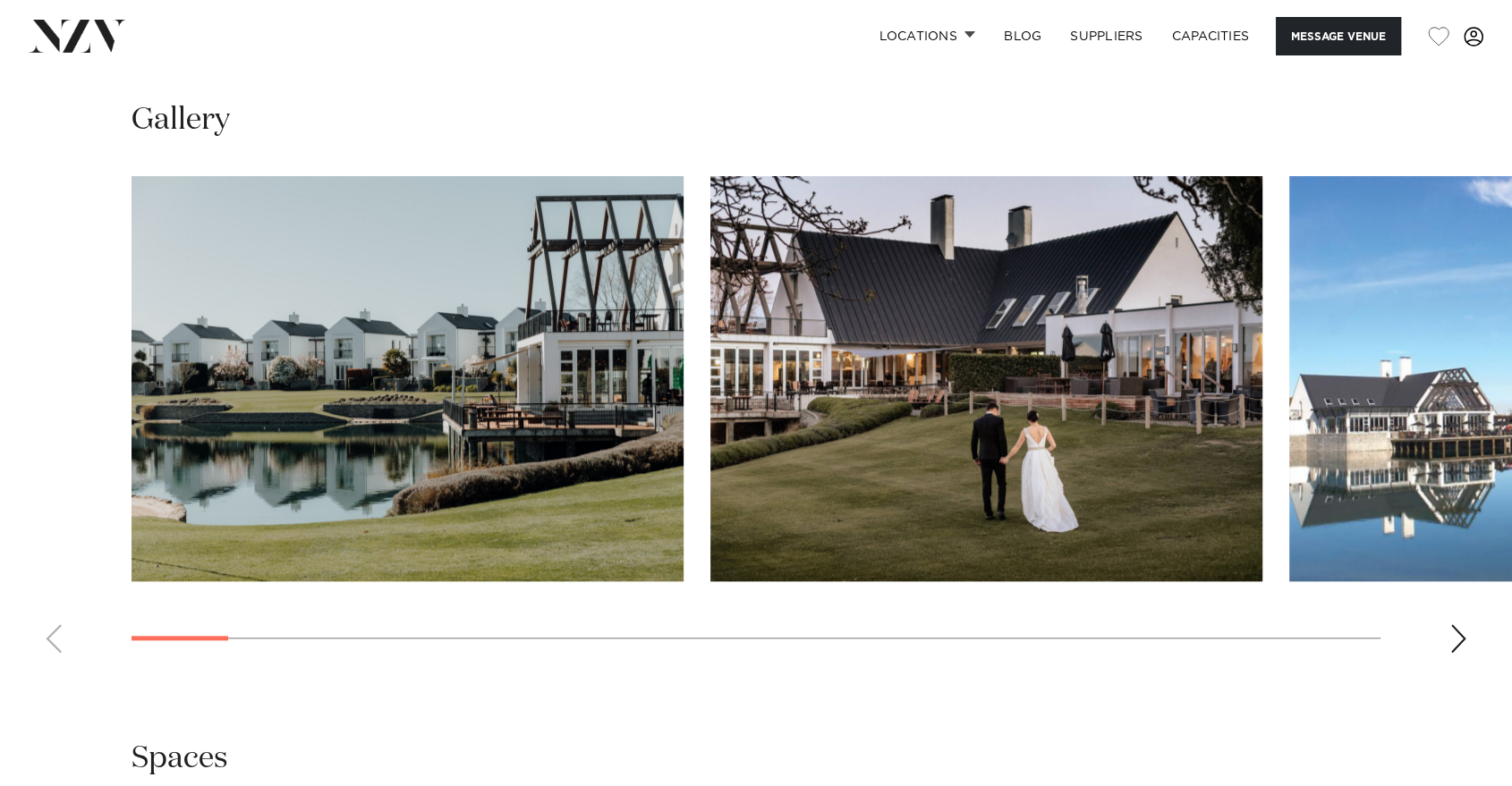 click at bounding box center (1458, 638) 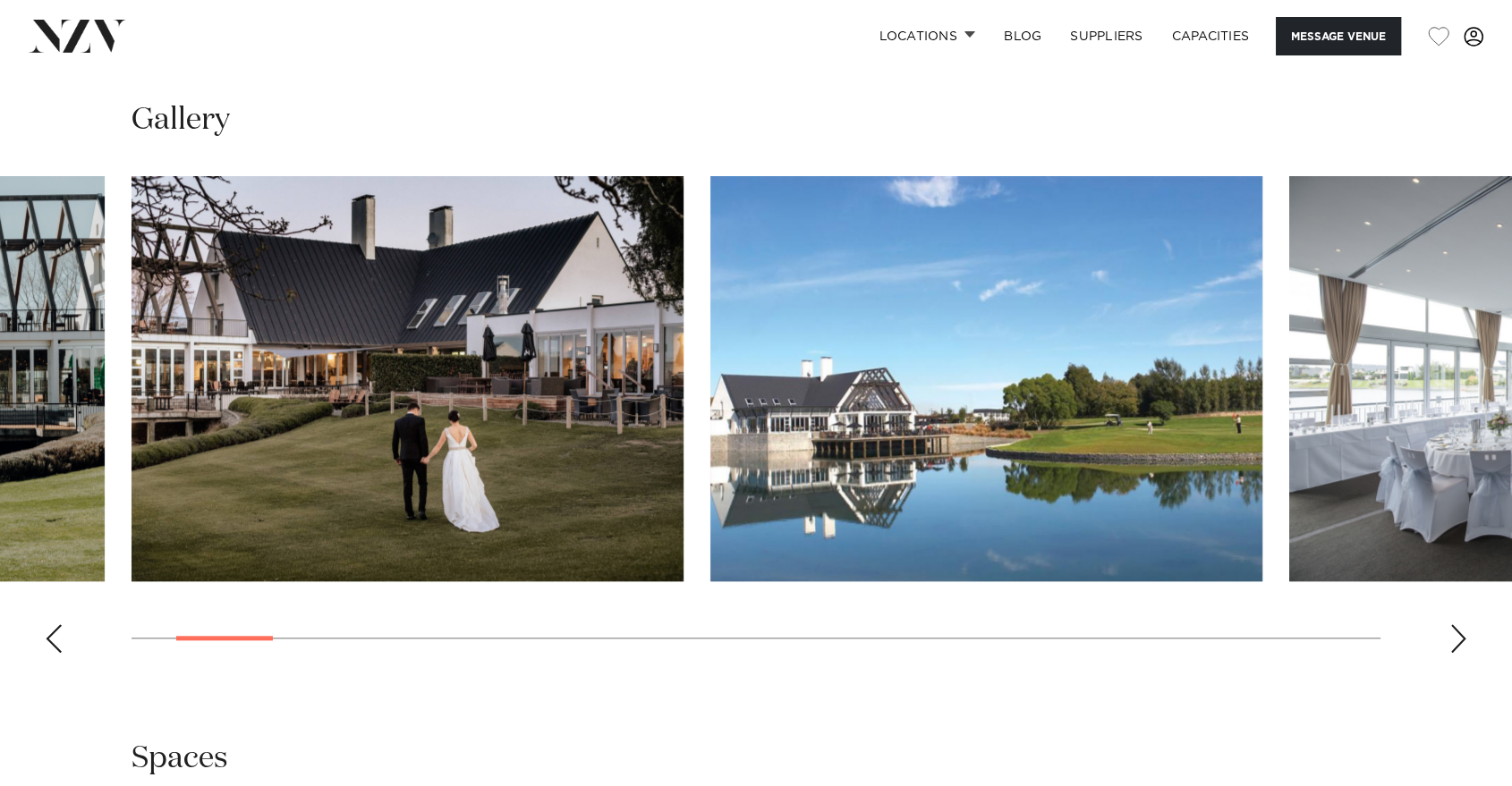 click at bounding box center (1458, 638) 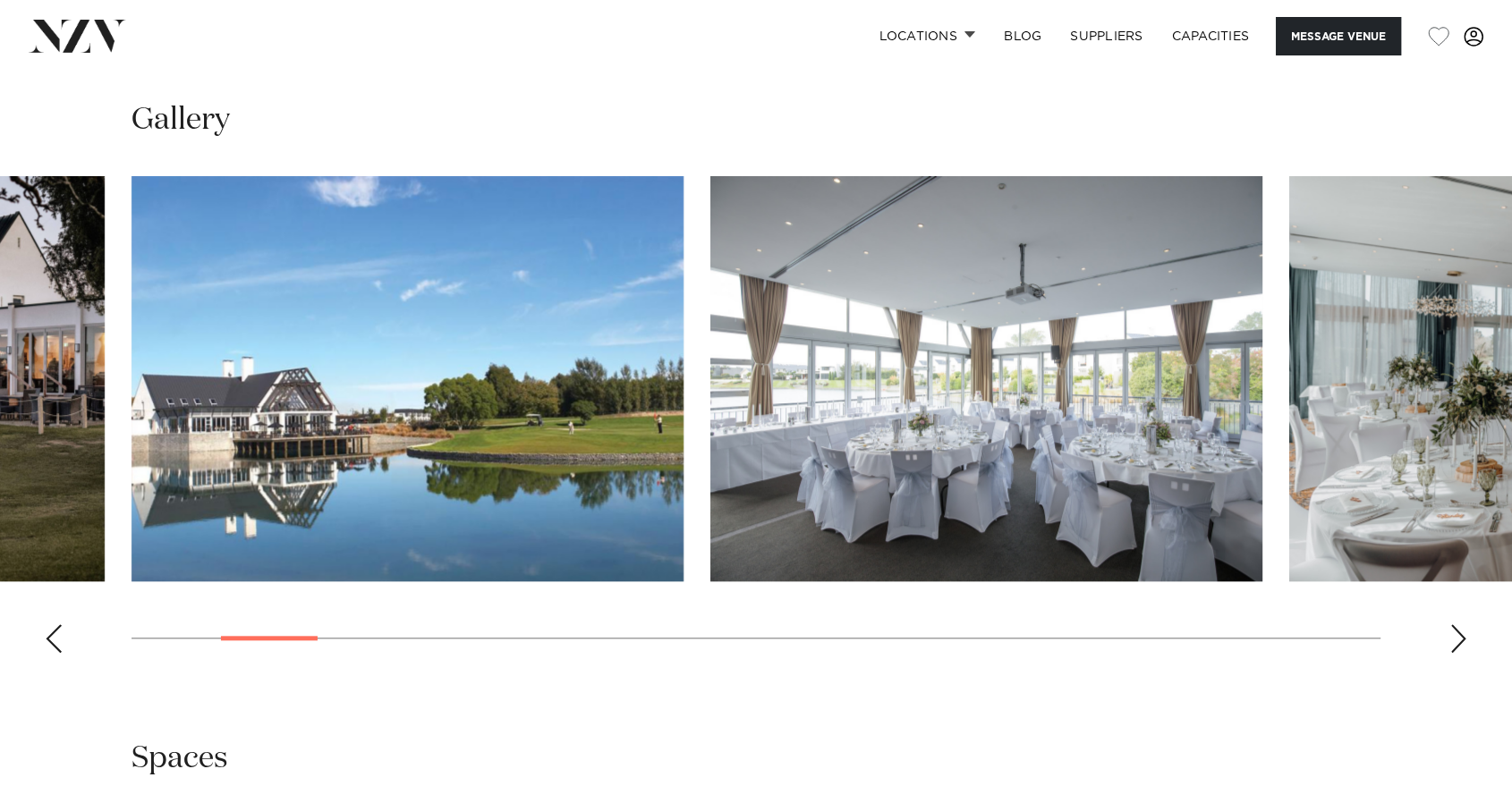 click at bounding box center (1458, 638) 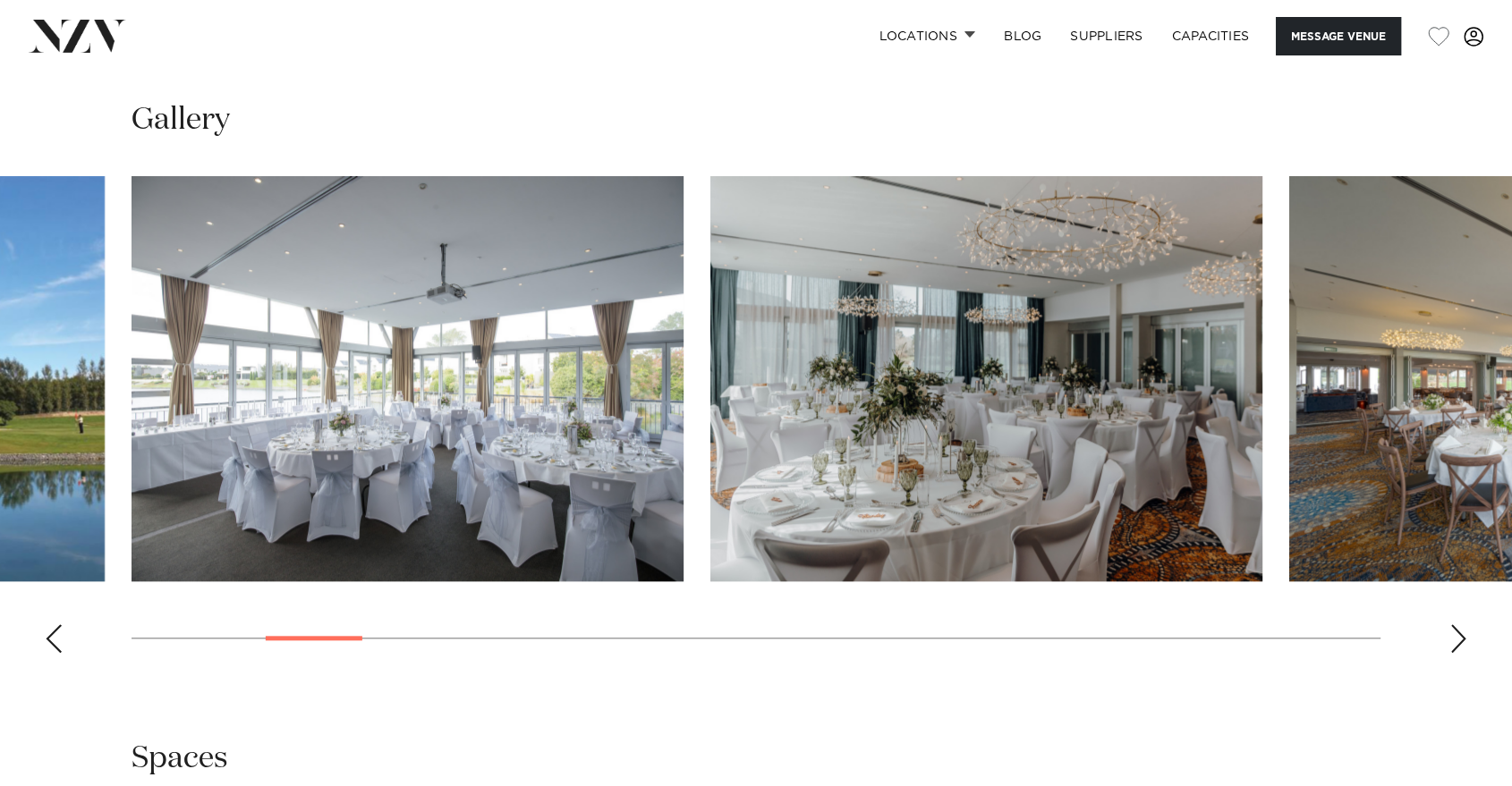 click at bounding box center [1458, 638] 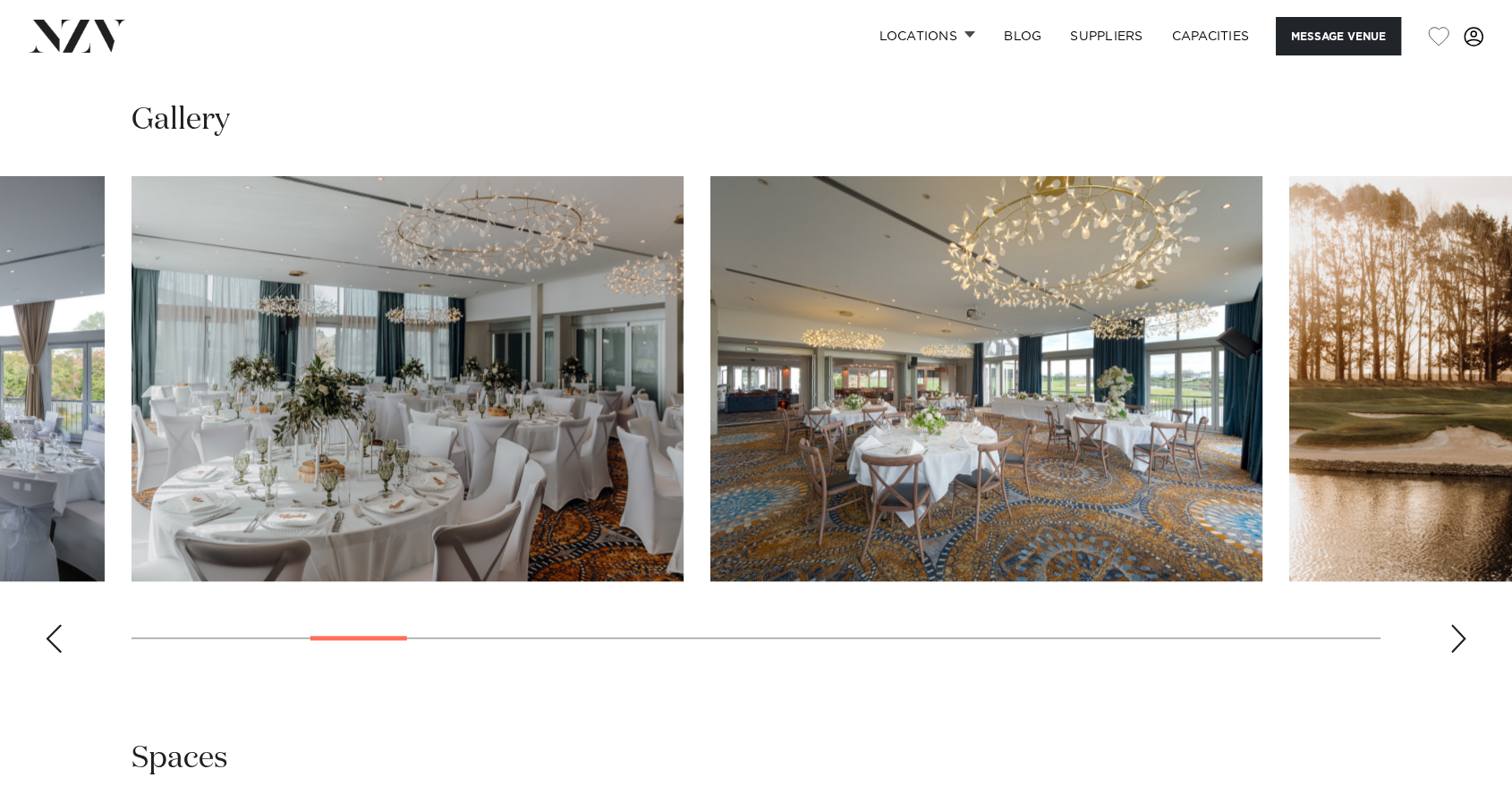 click at bounding box center [1458, 638] 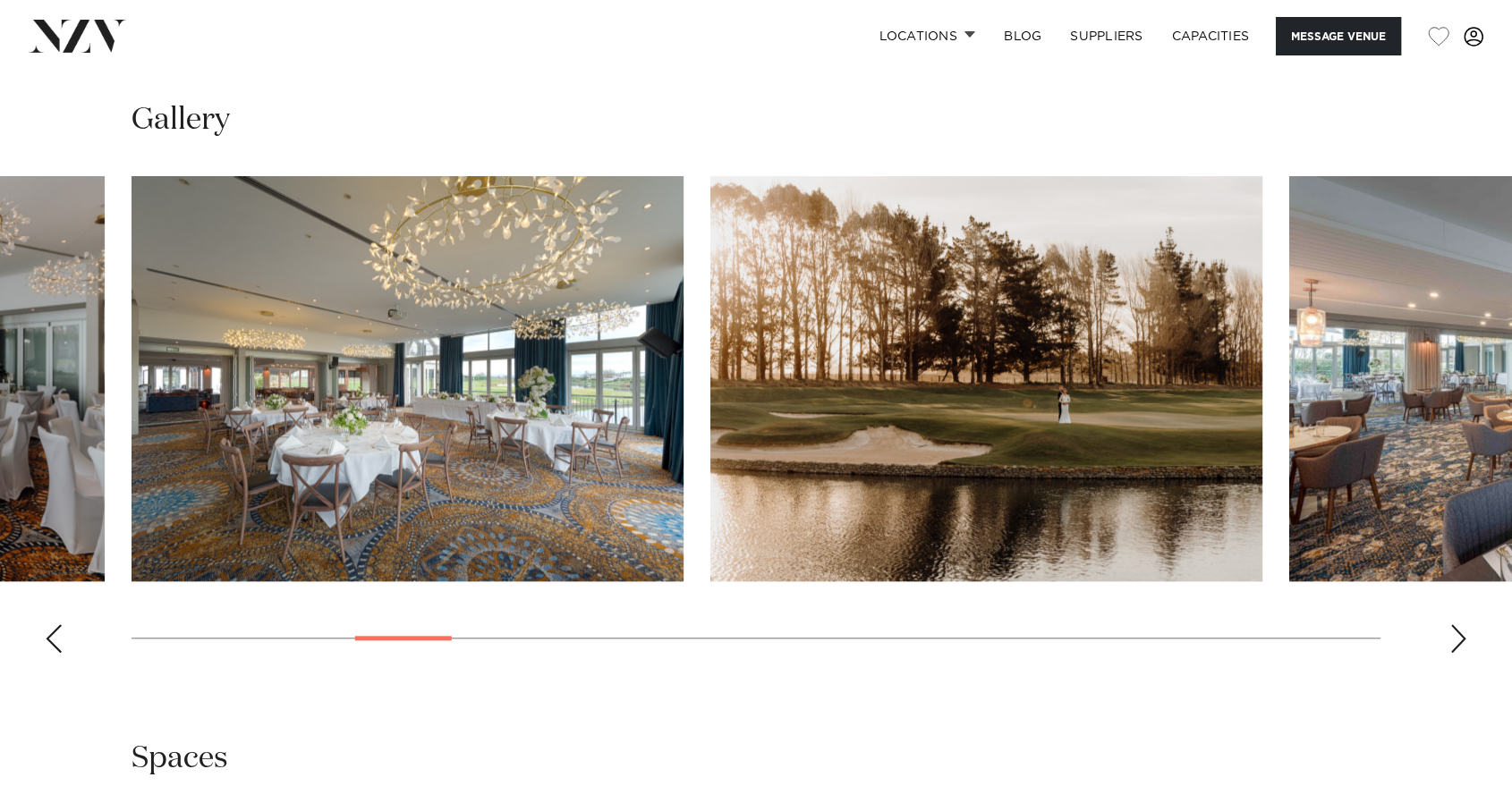 click at bounding box center (1458, 638) 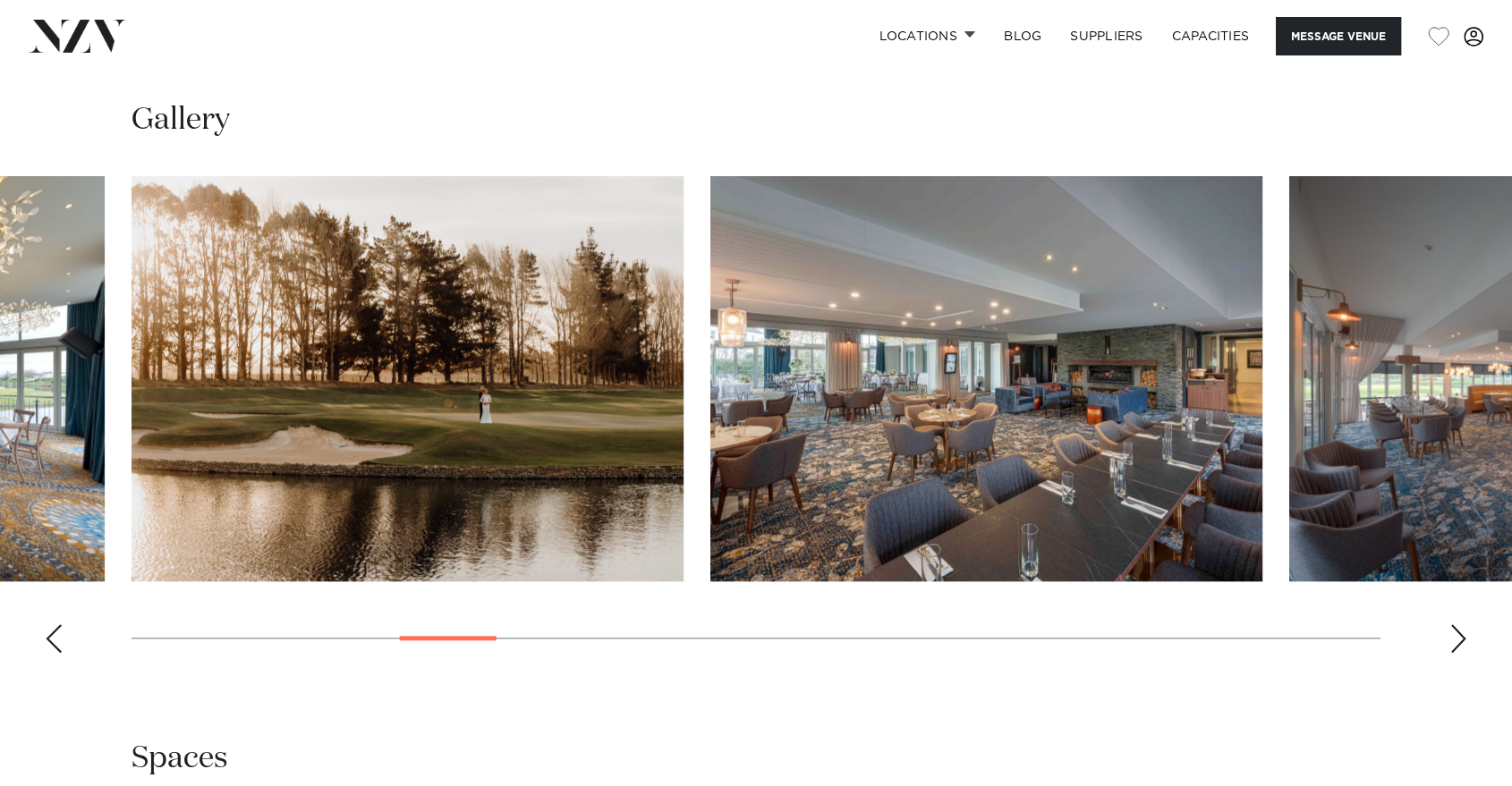 click at bounding box center [1458, 638] 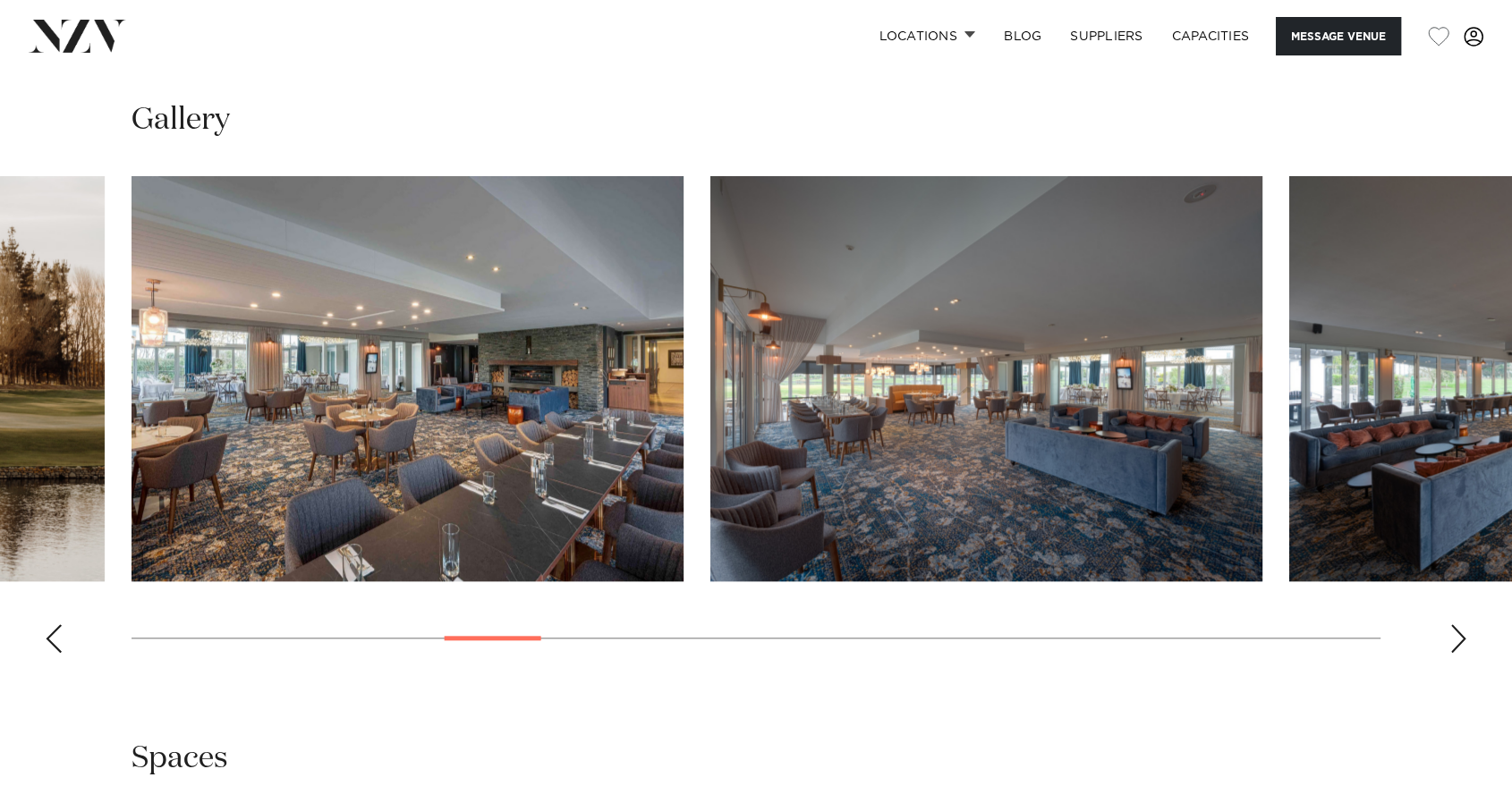 click at bounding box center (1458, 638) 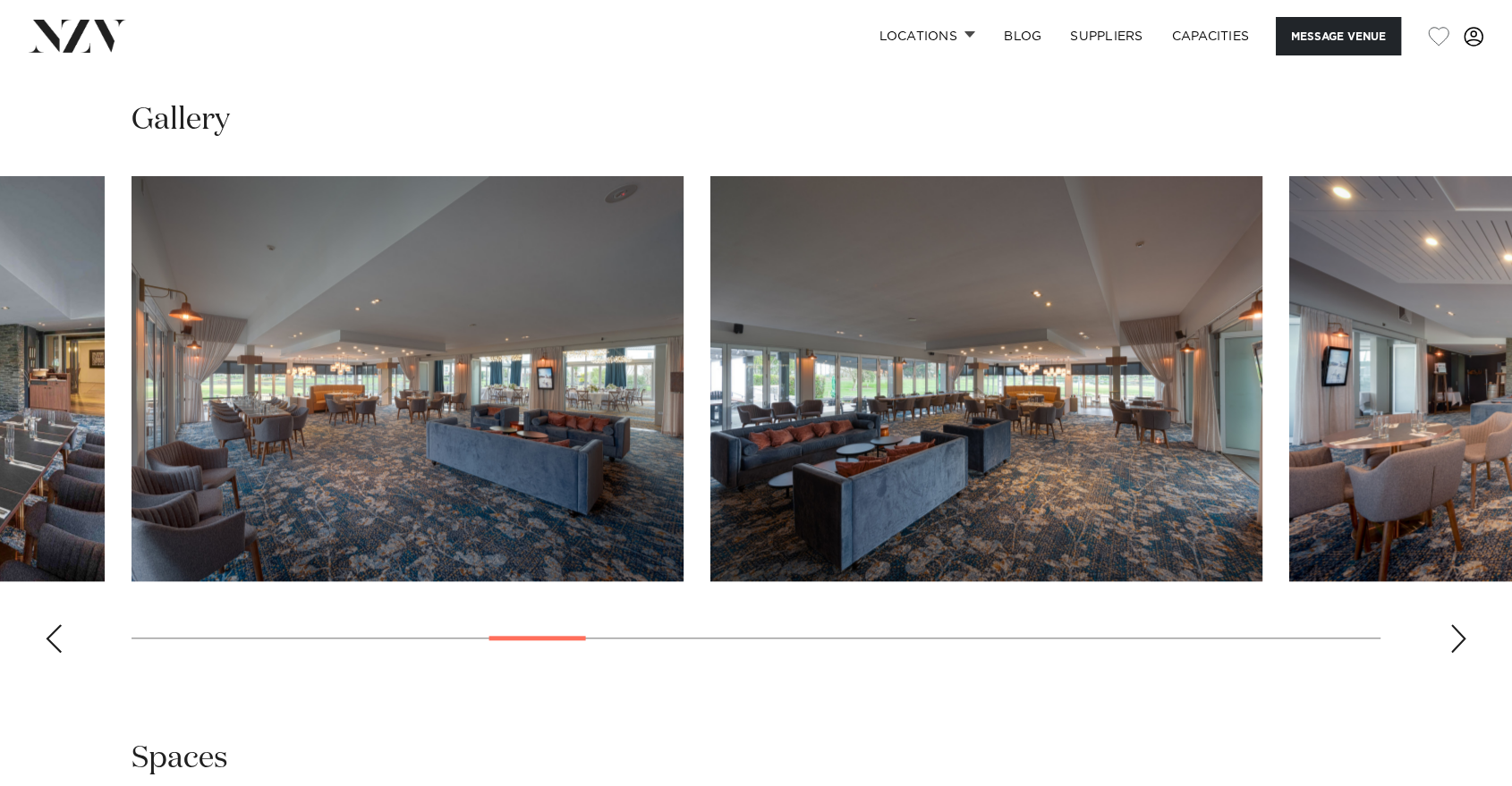 click at bounding box center (1458, 638) 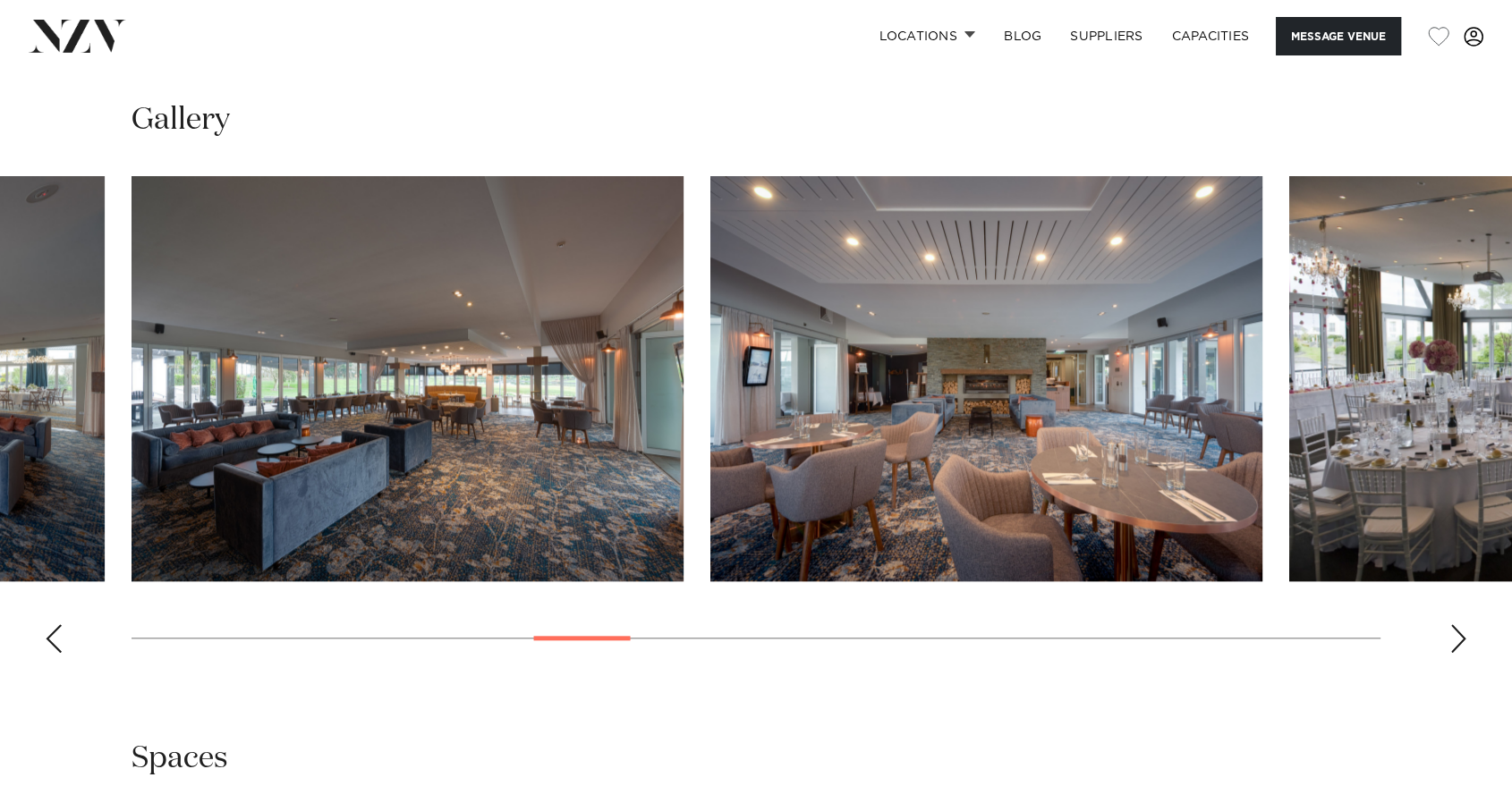 click at bounding box center [1458, 638] 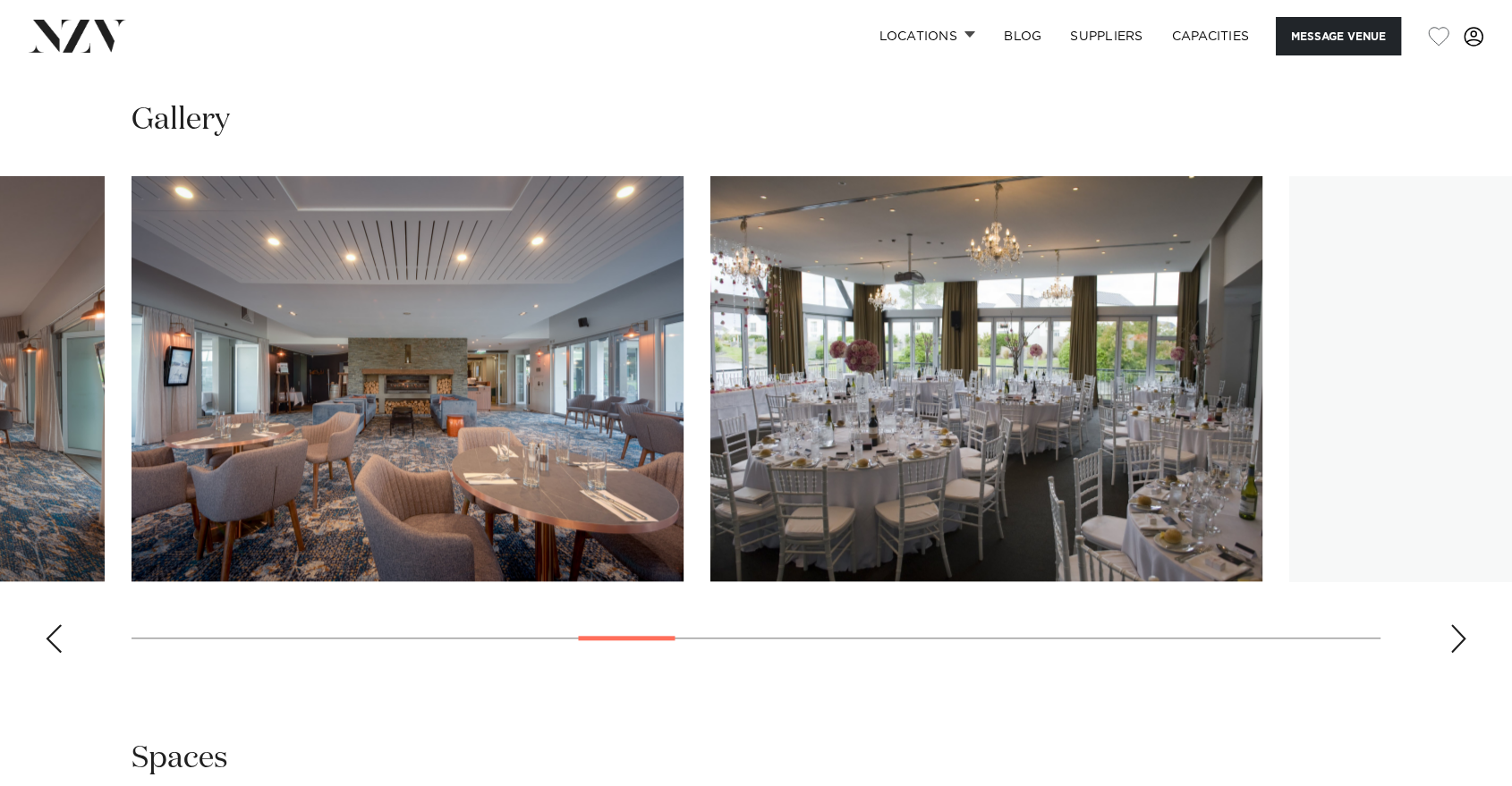 click at bounding box center (1458, 638) 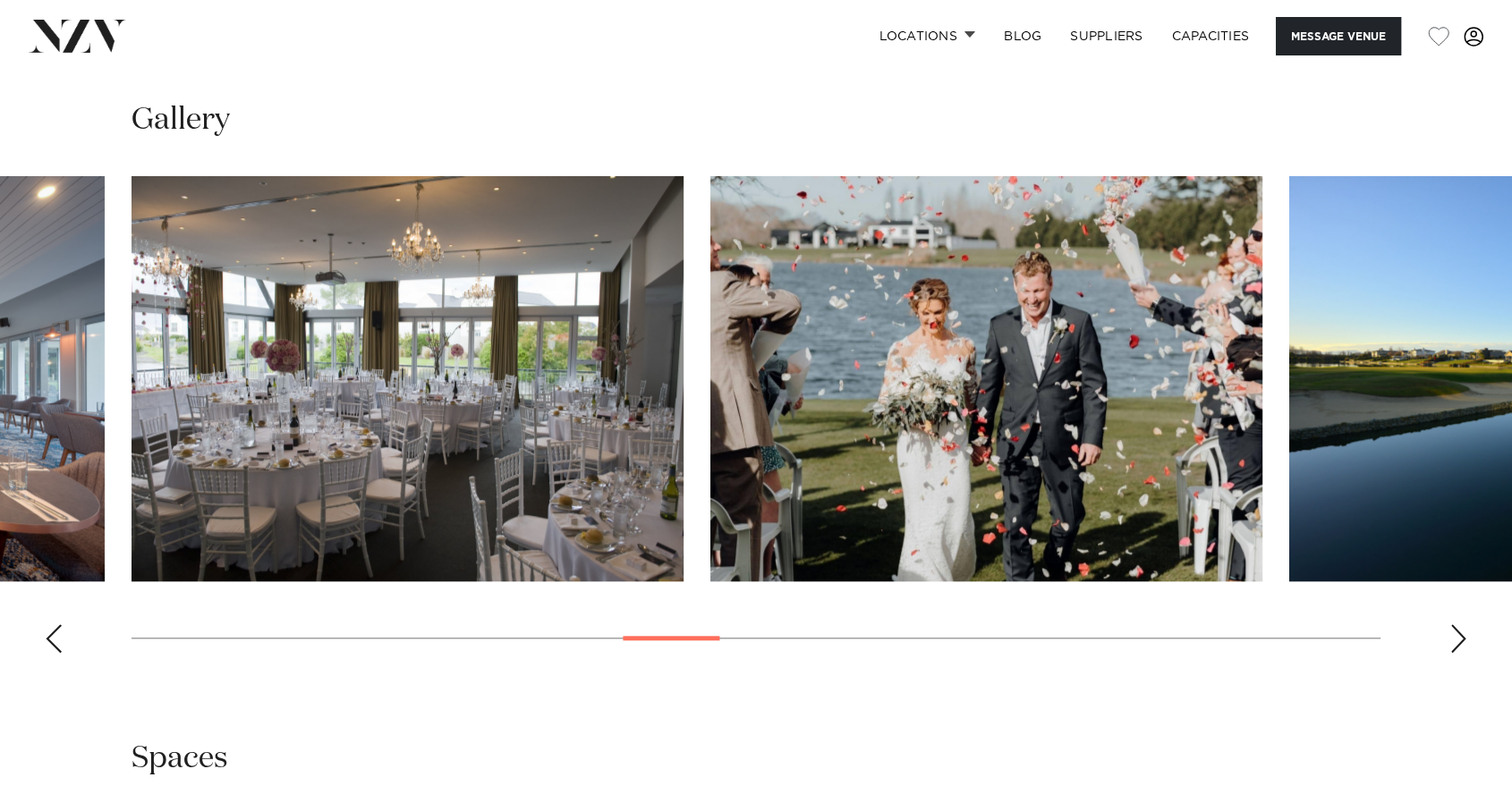 click at bounding box center (1458, 638) 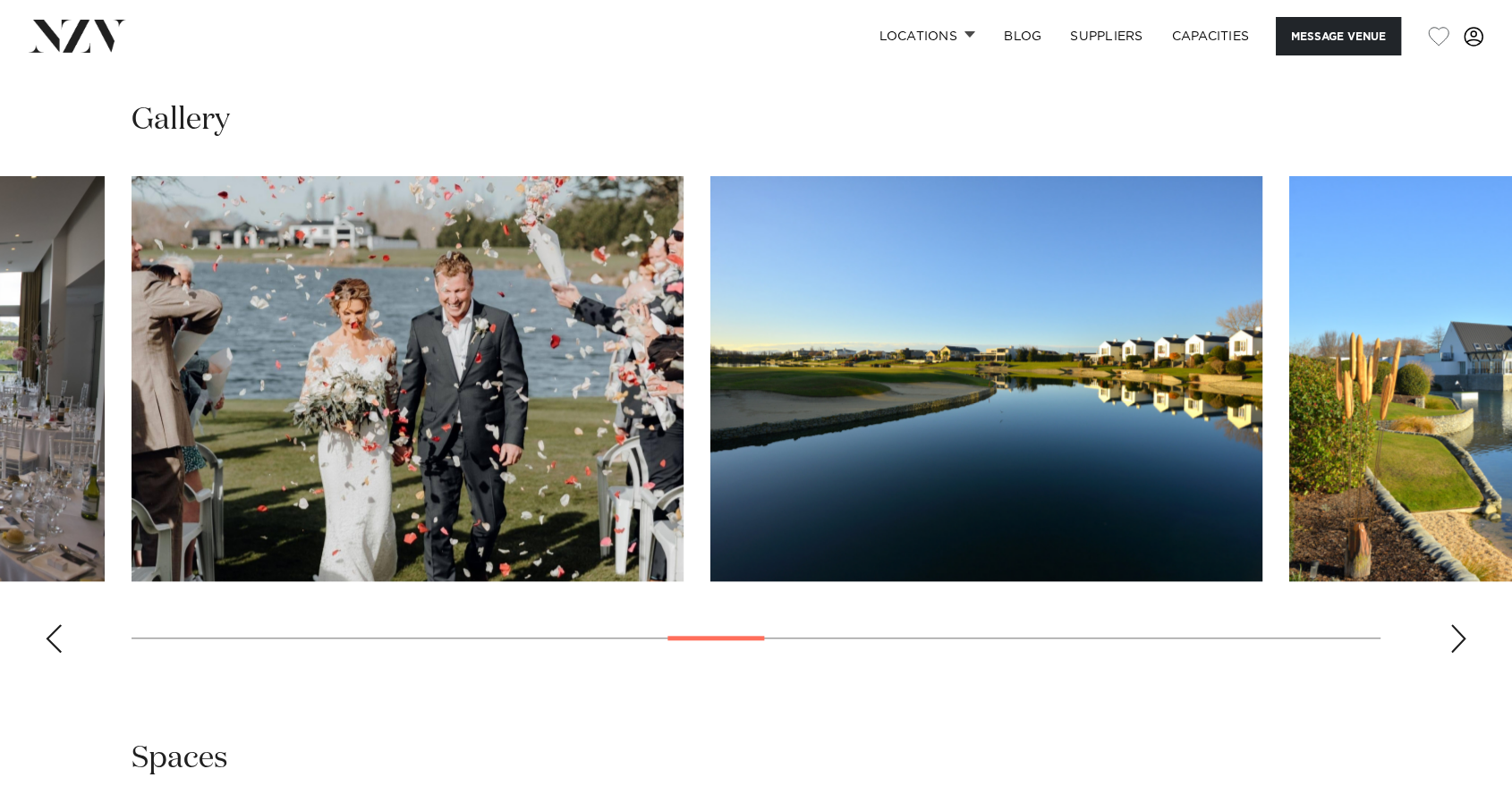 click at bounding box center [1458, 638] 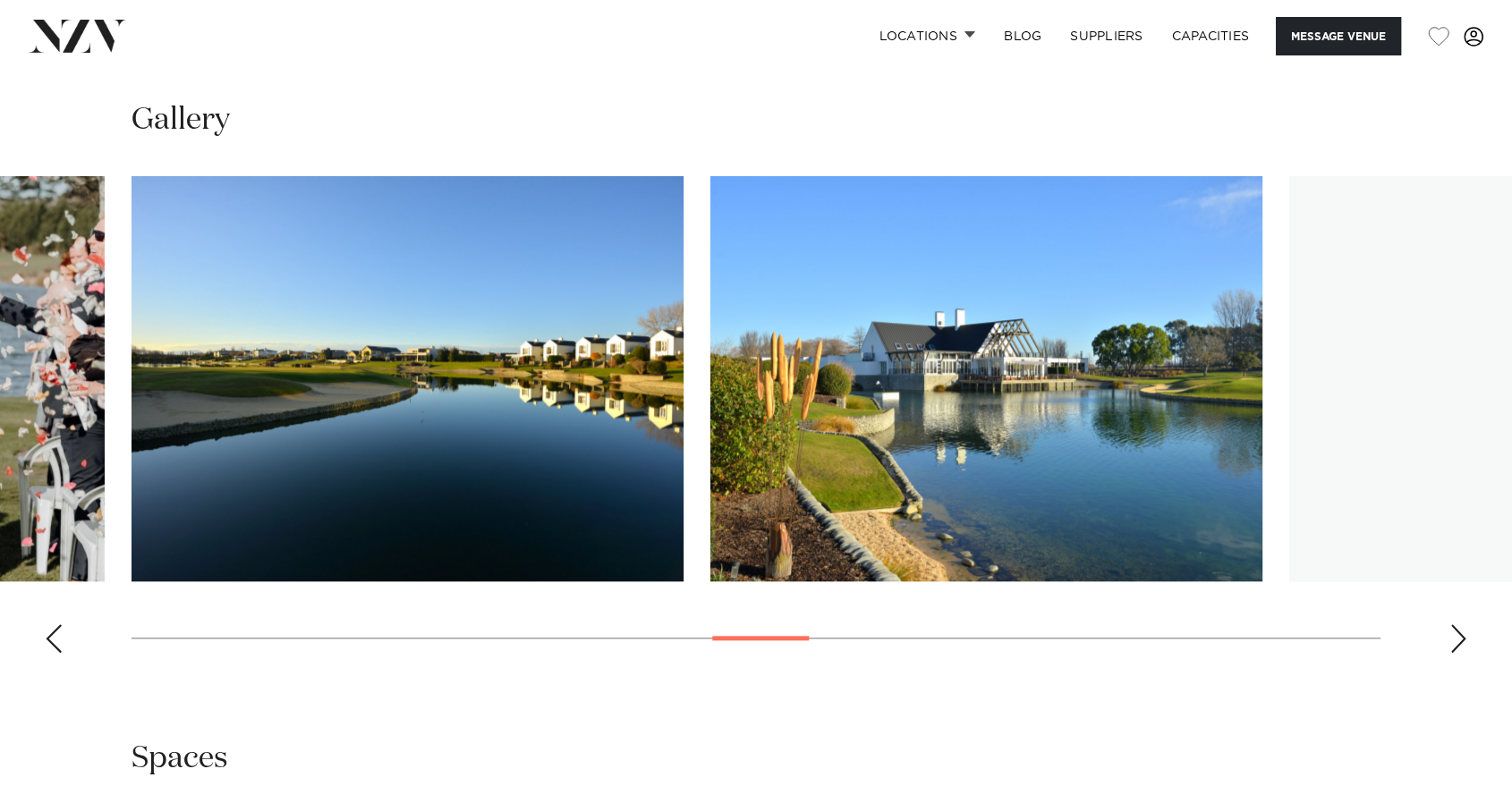 click at bounding box center (1458, 638) 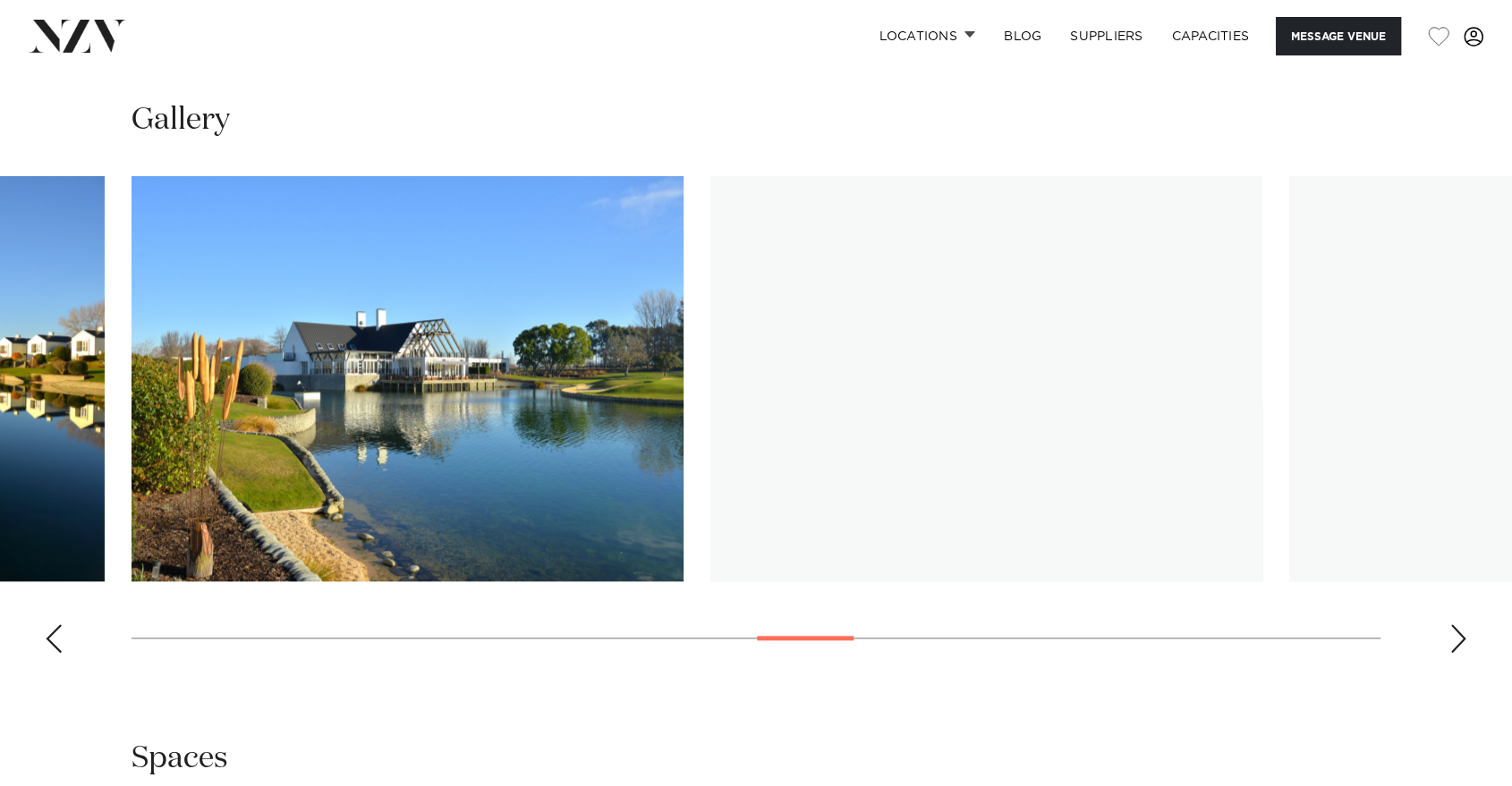 click at bounding box center (1458, 638) 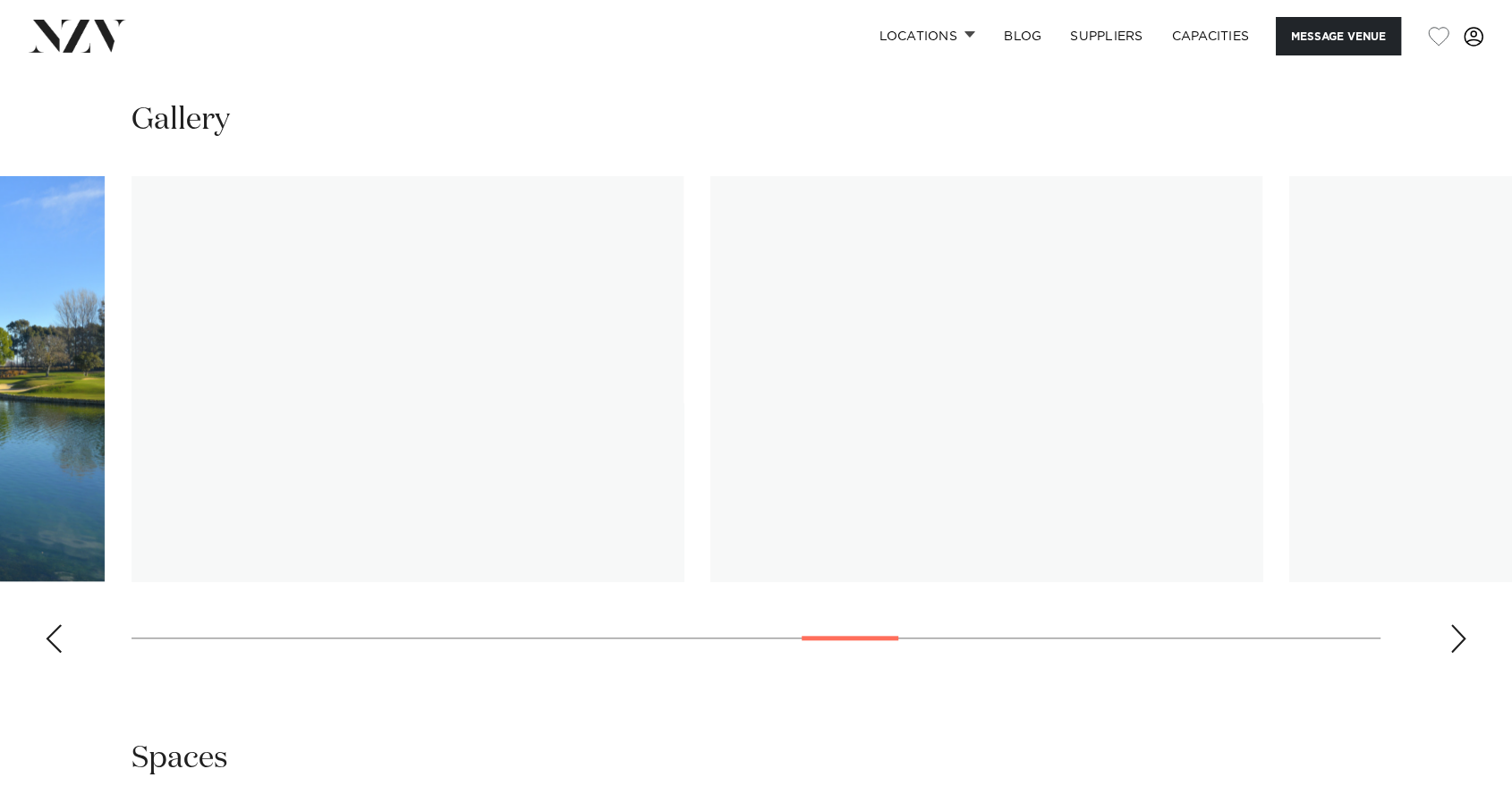 click at bounding box center (1458, 638) 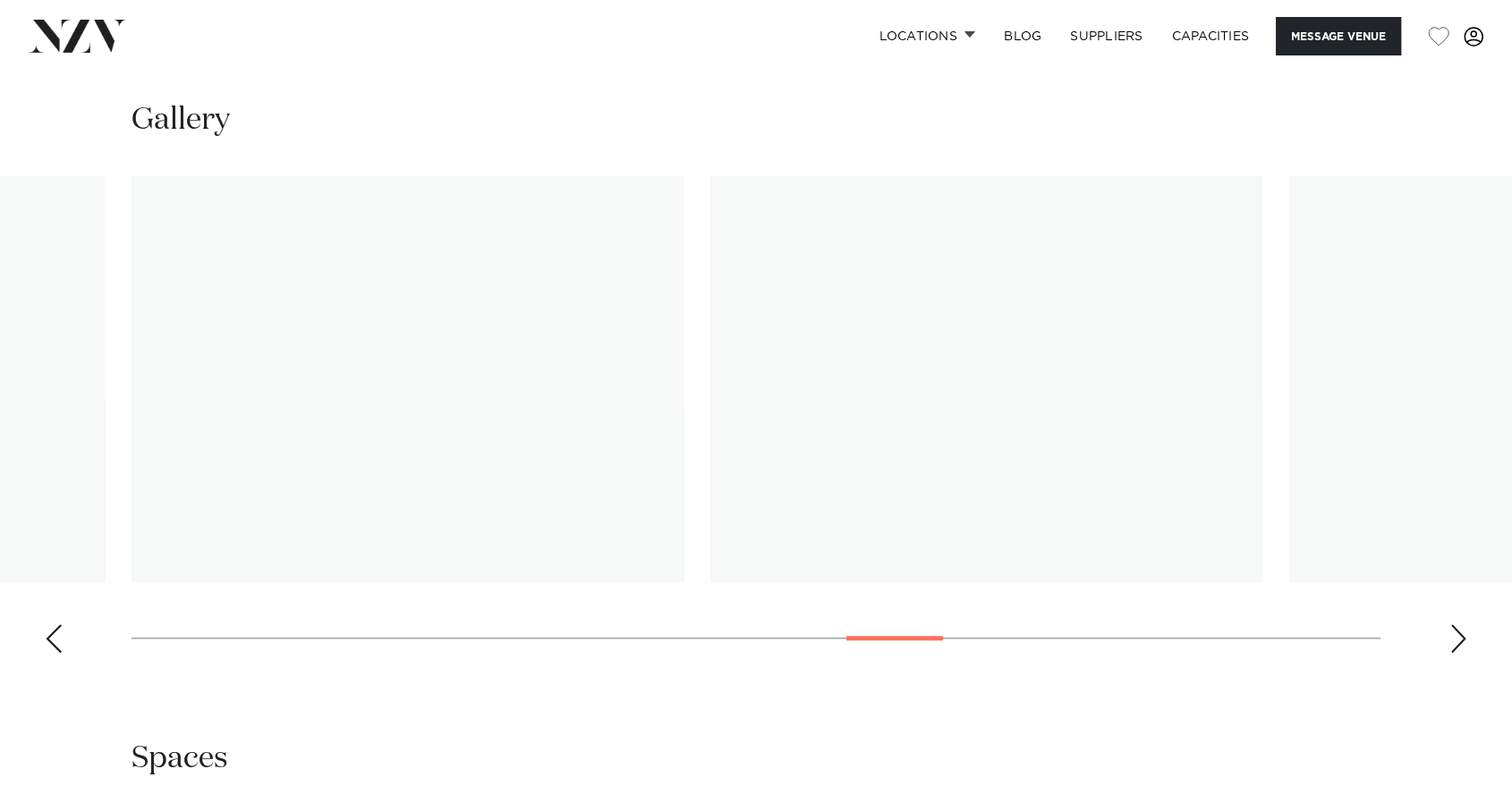 click at bounding box center [1458, 638] 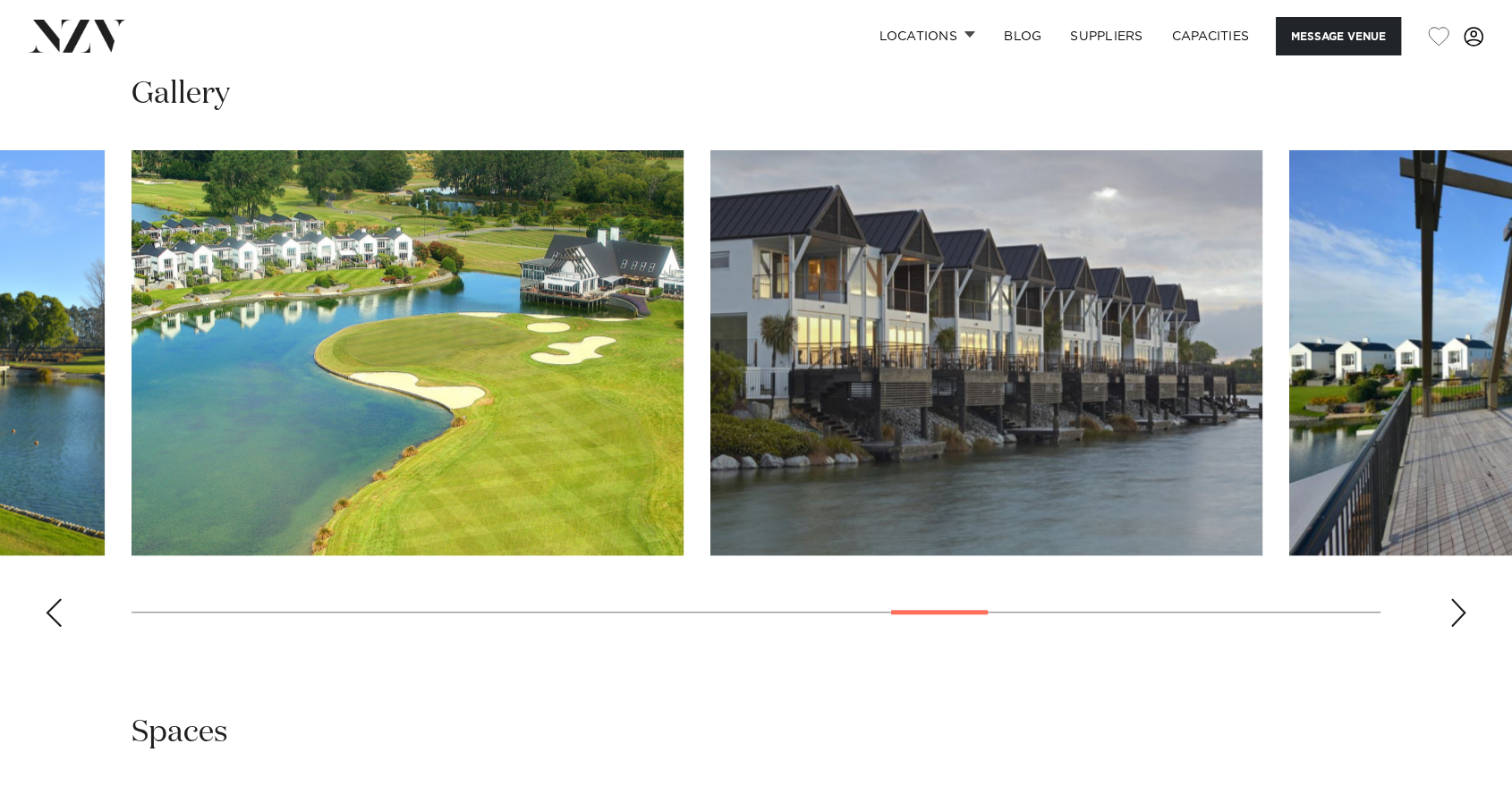 scroll, scrollTop: 1639, scrollLeft: 0, axis: vertical 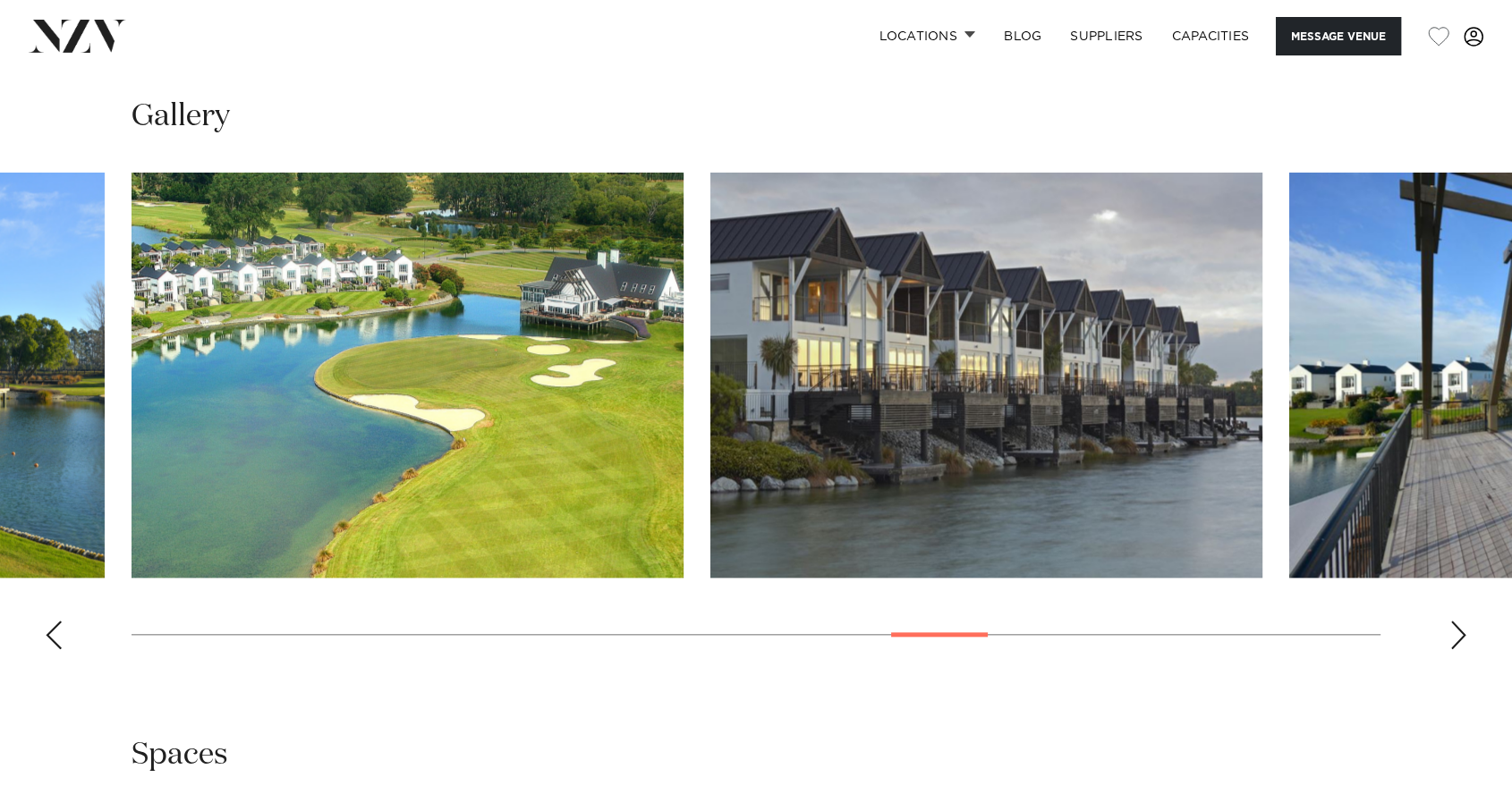 click at bounding box center [1458, 635] 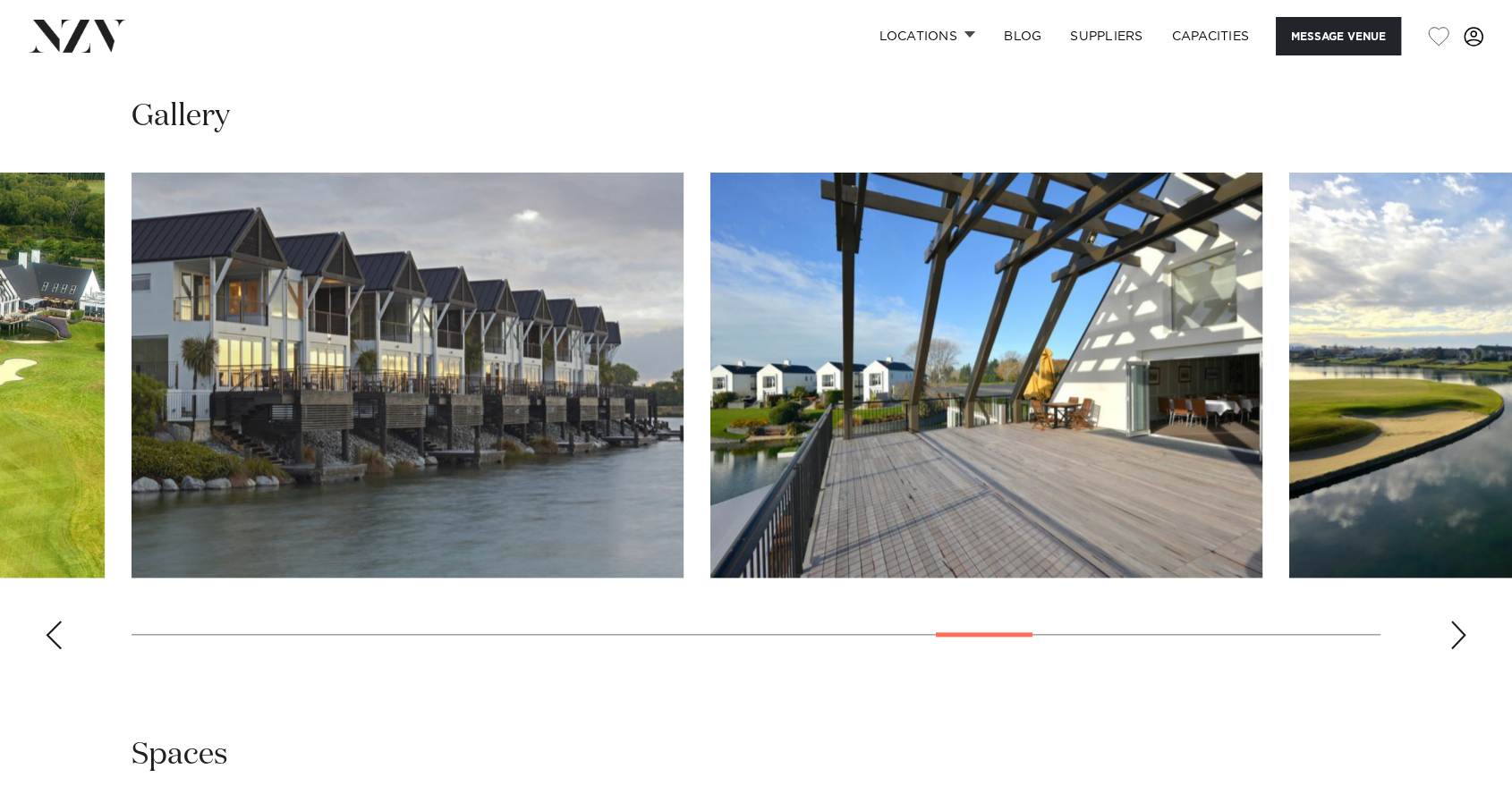 click at bounding box center (1458, 635) 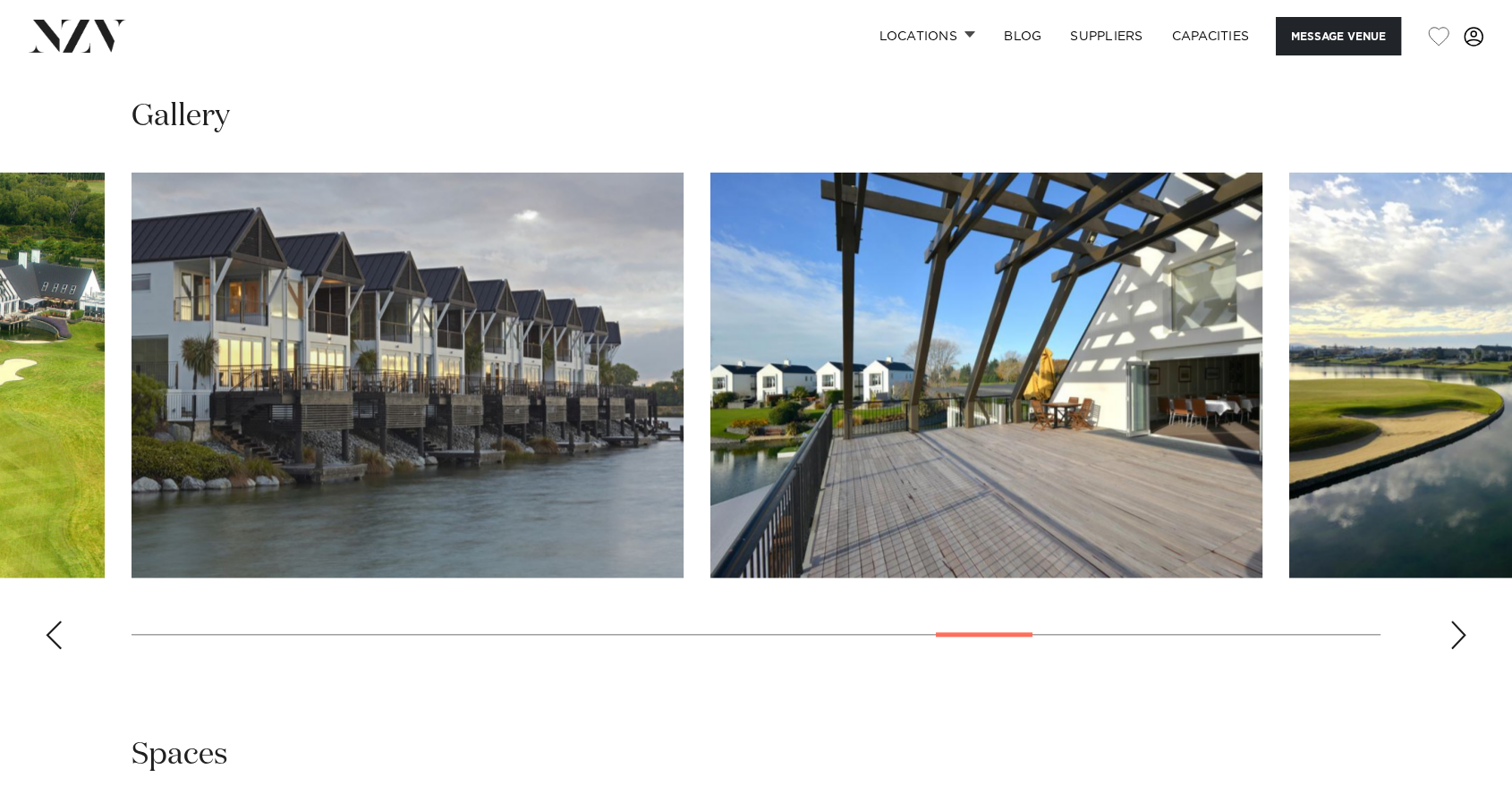 click at bounding box center (1458, 635) 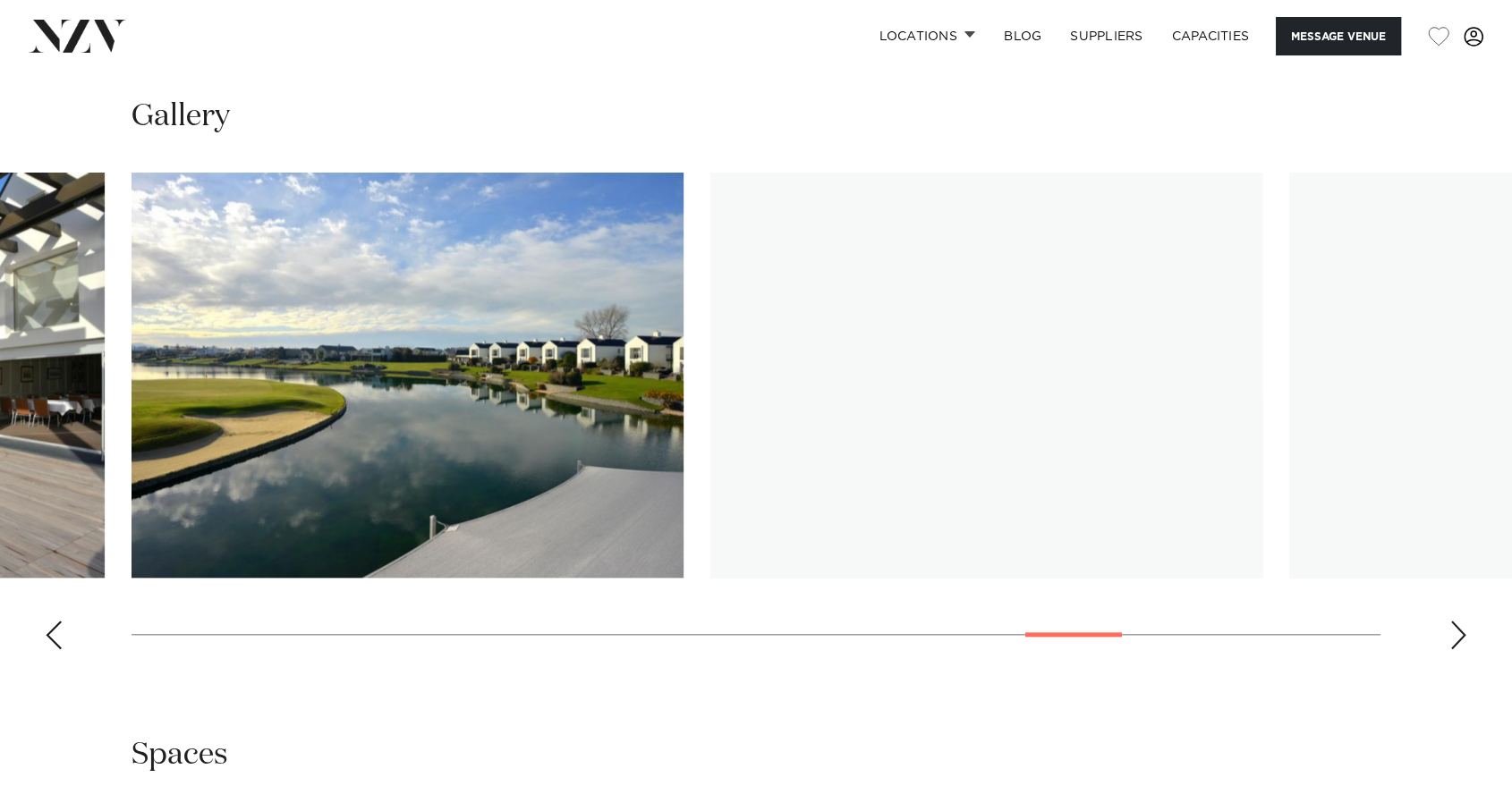 click at bounding box center (1458, 635) 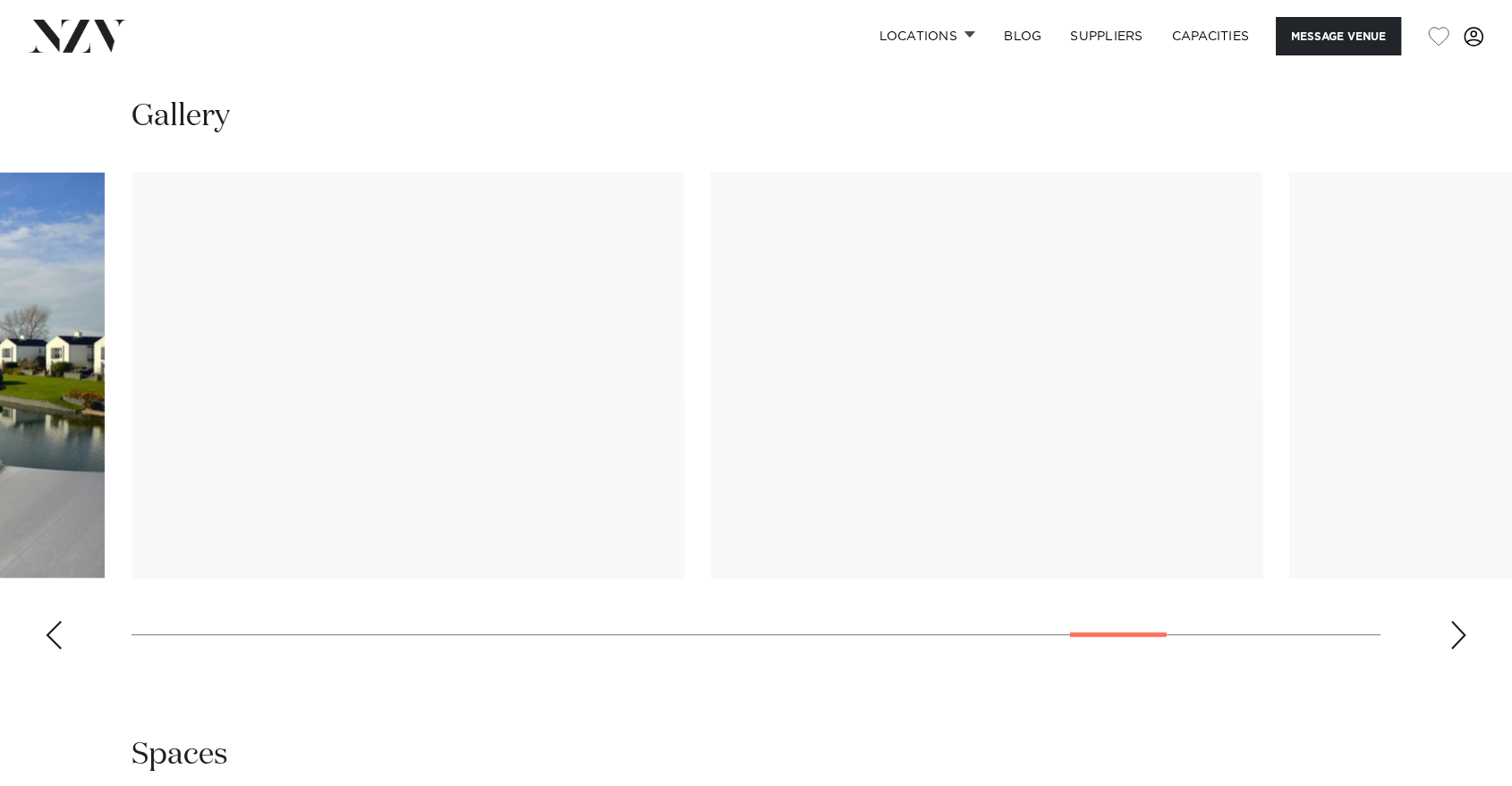 click at bounding box center [1458, 635] 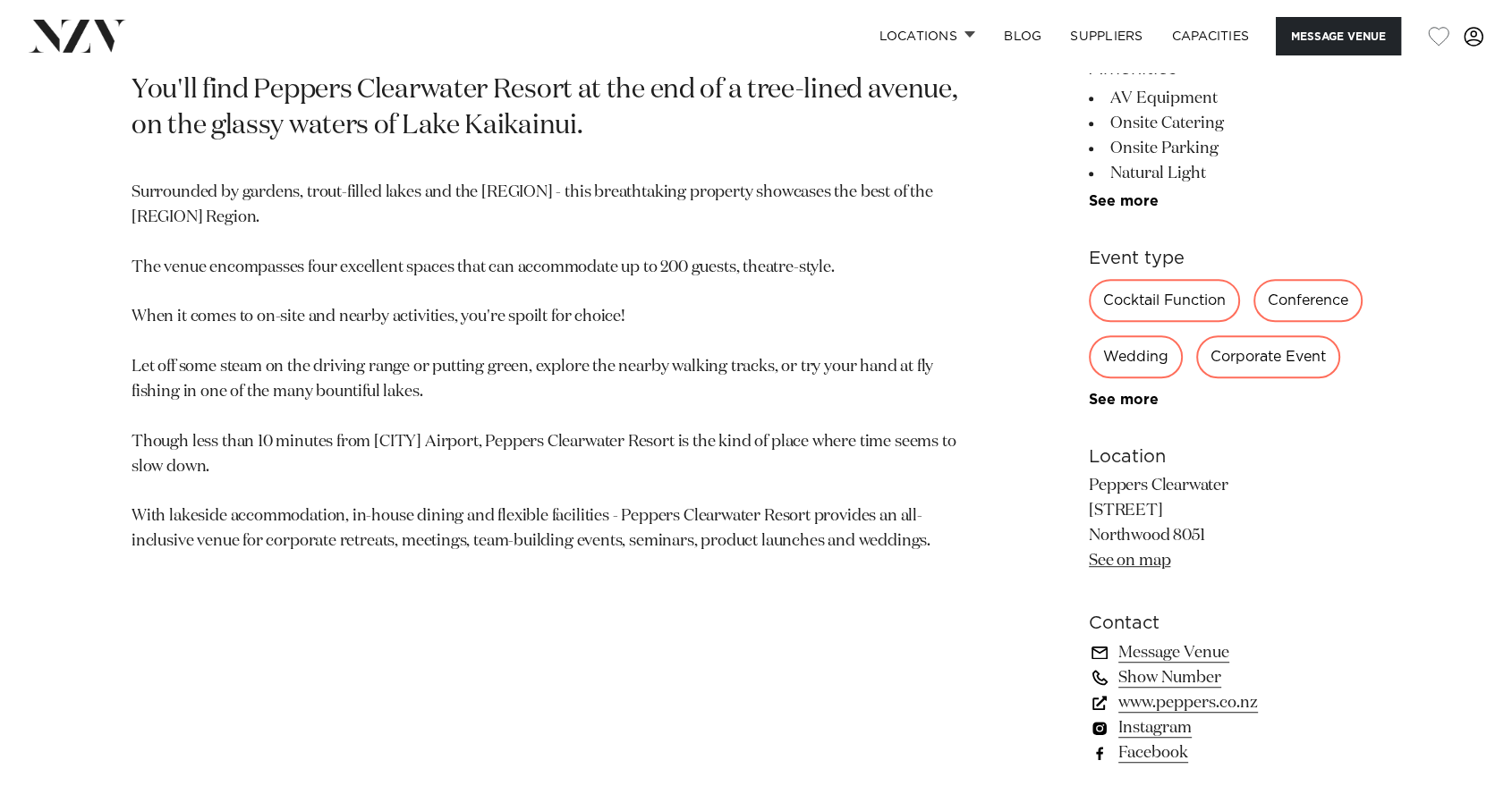 scroll, scrollTop: 925, scrollLeft: 0, axis: vertical 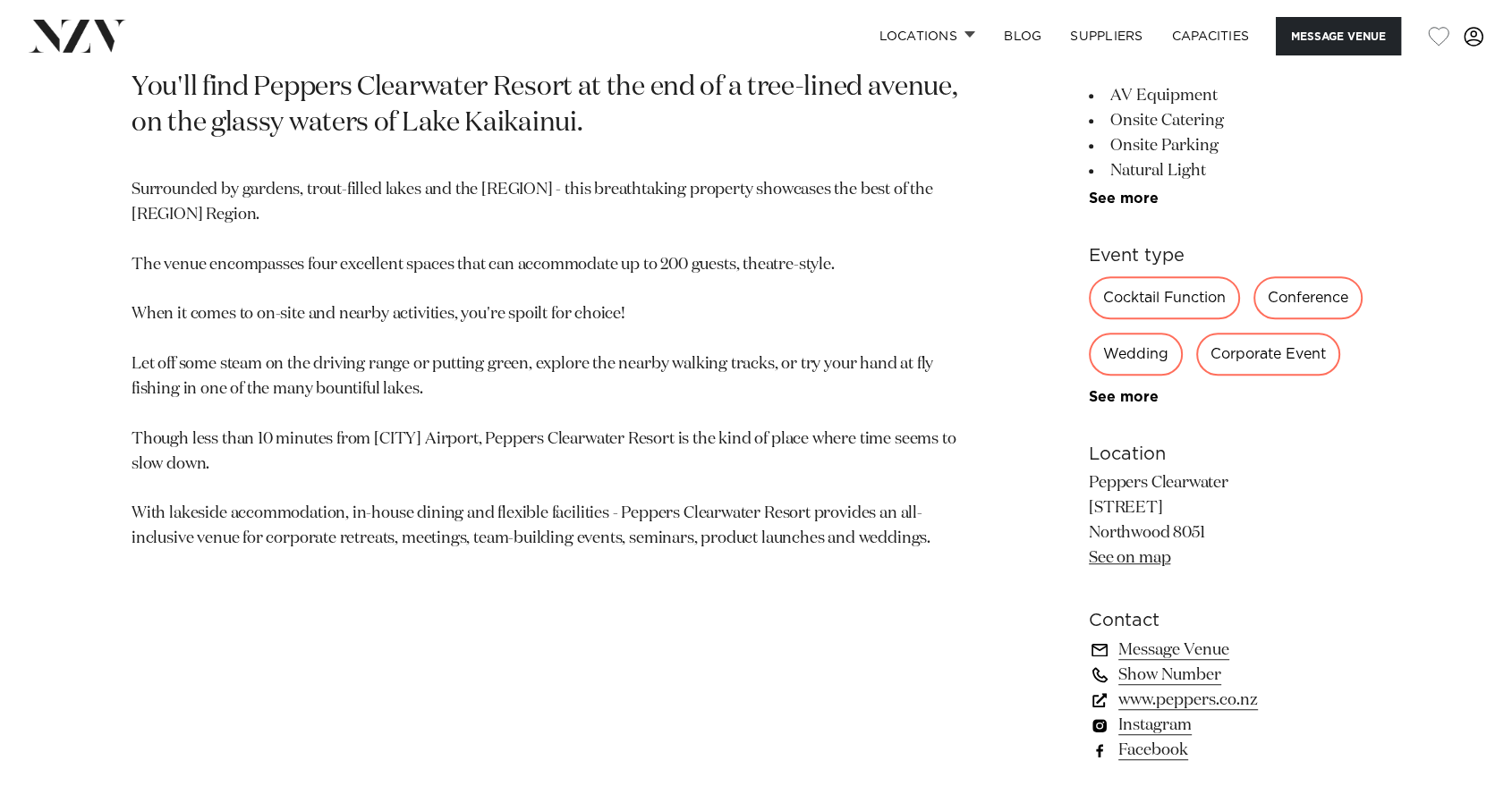 click on "www.peppers.co.nz" at bounding box center (1235, 700) 